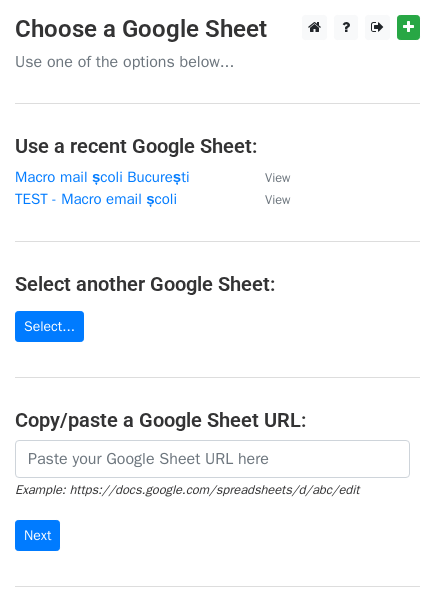 scroll, scrollTop: 0, scrollLeft: 0, axis: both 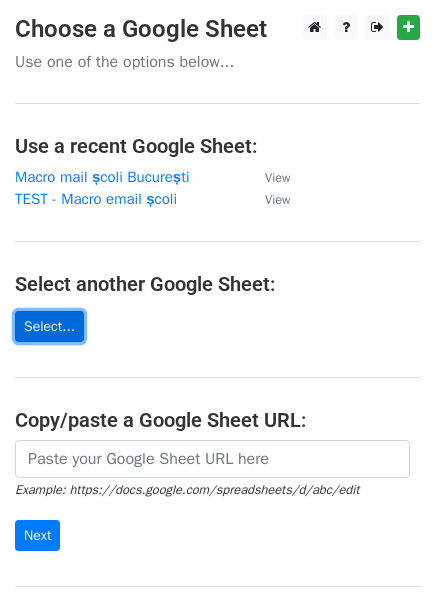 click on "Select..." at bounding box center [49, 326] 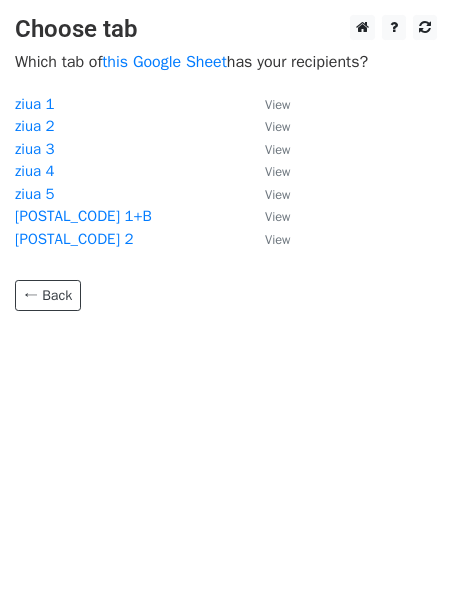 scroll, scrollTop: 0, scrollLeft: 0, axis: both 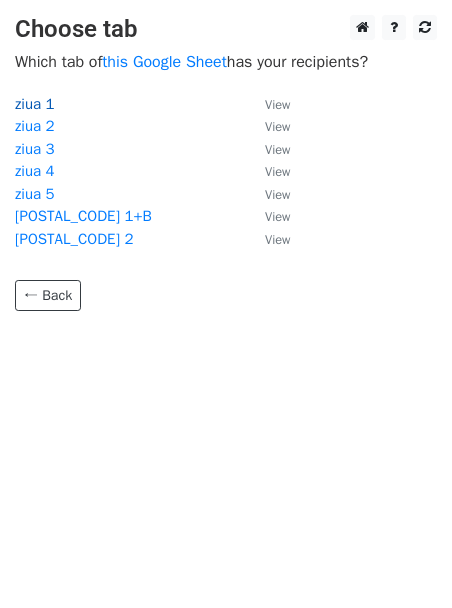click on "ziua 1" at bounding box center (35, 104) 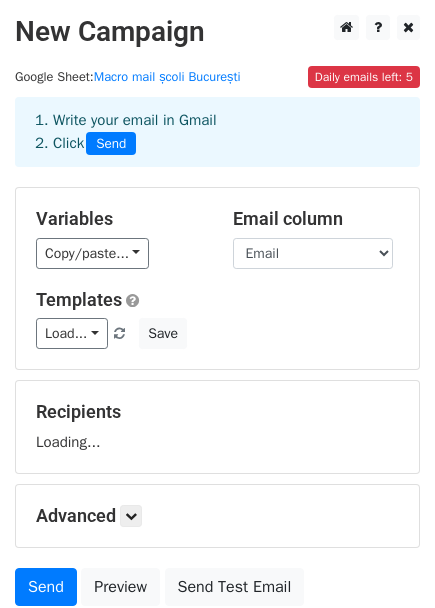 scroll, scrollTop: 0, scrollLeft: 0, axis: both 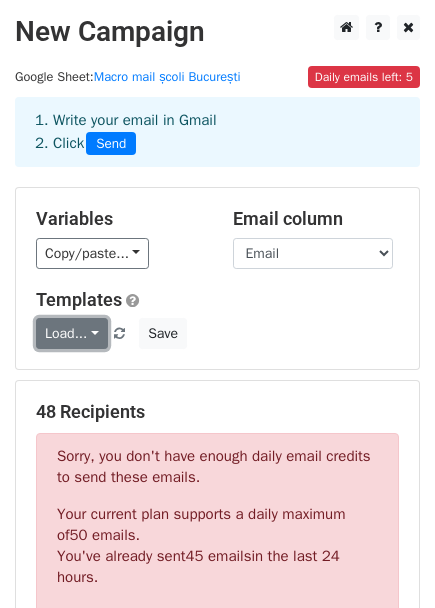click on "Load..." at bounding box center [72, 333] 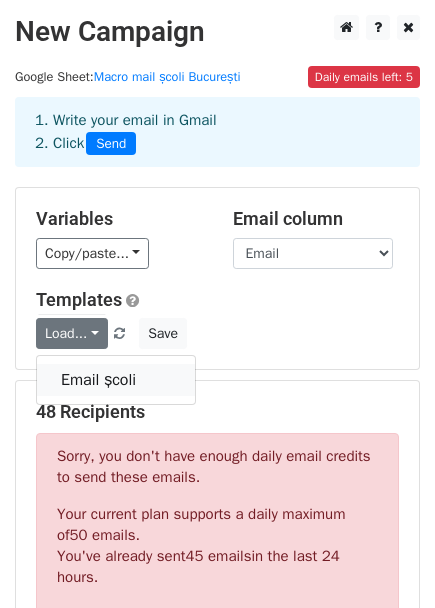 click on "Email școli" at bounding box center [116, 380] 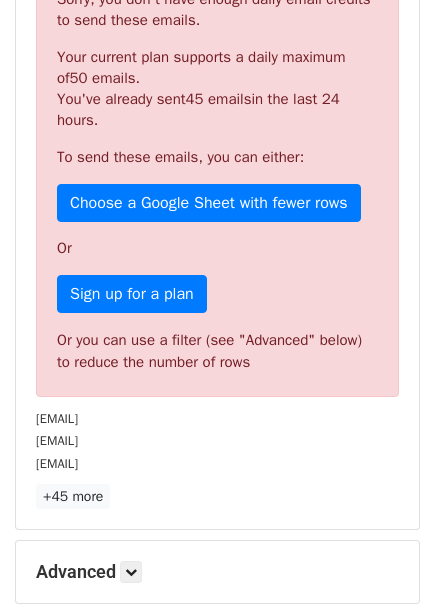 scroll, scrollTop: 555, scrollLeft: 0, axis: vertical 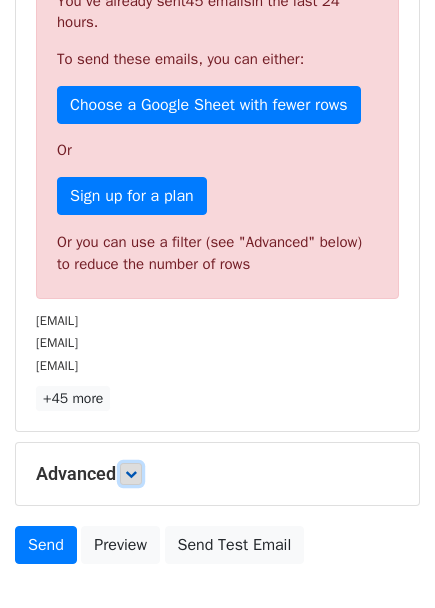 click at bounding box center [131, 474] 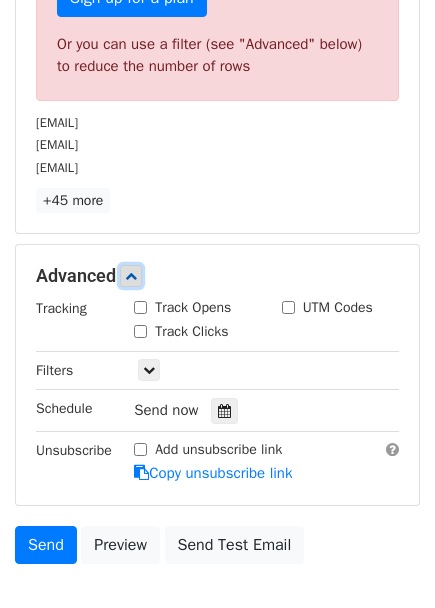 scroll, scrollTop: 777, scrollLeft: 0, axis: vertical 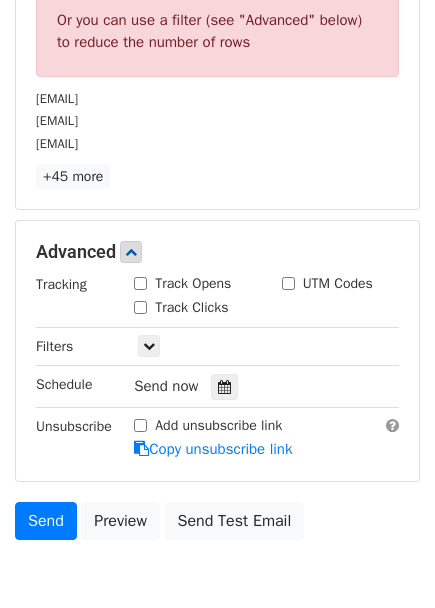 click on "Track Opens" at bounding box center [140, 283] 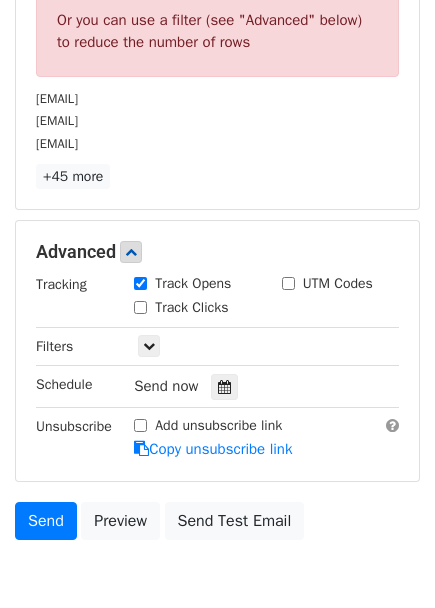 click on "Track Clicks" at bounding box center [140, 307] 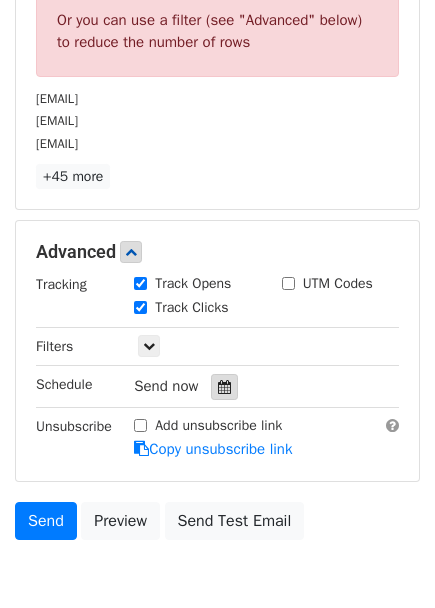 click at bounding box center (224, 387) 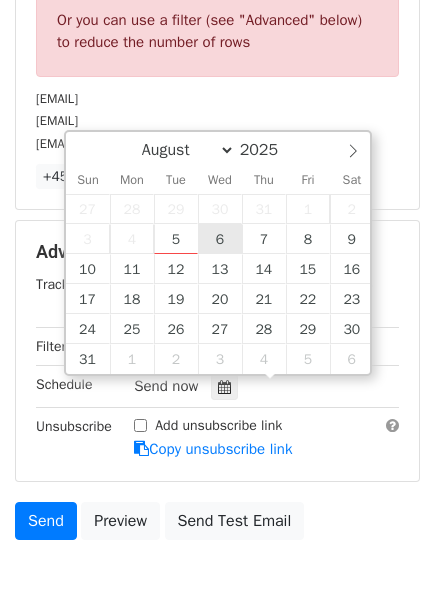 type on "2025-08-06 12:00" 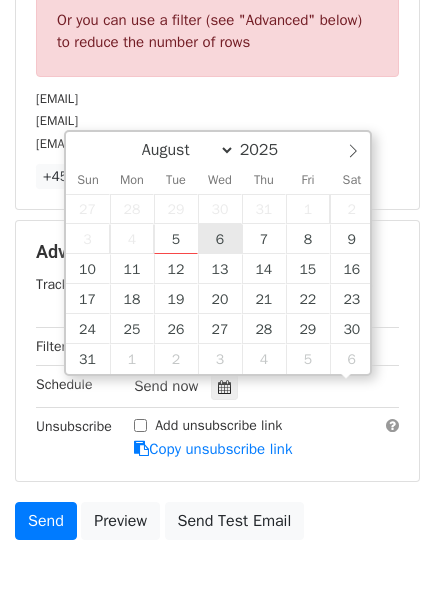 scroll, scrollTop: 1, scrollLeft: 0, axis: vertical 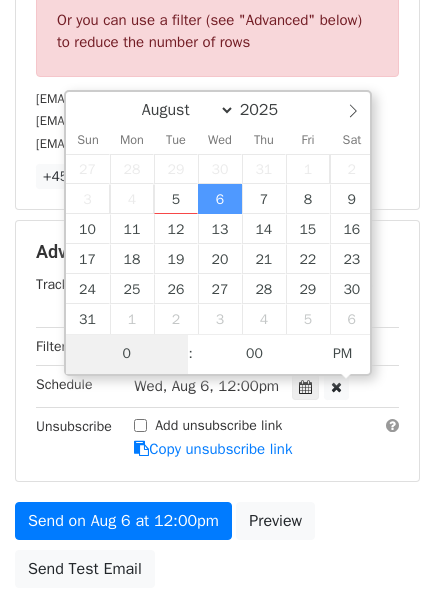 type on "09" 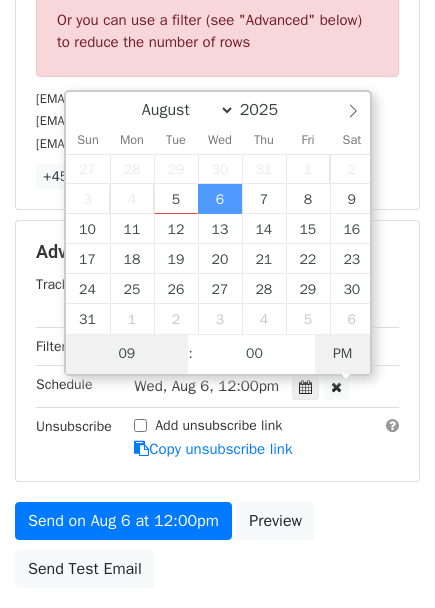type on "2025-08-06 09:00" 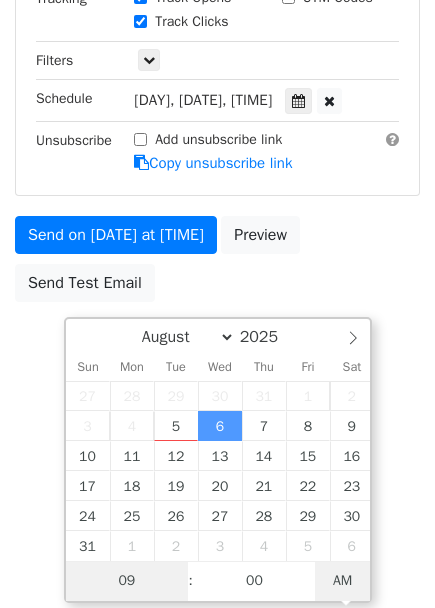scroll, scrollTop: 777, scrollLeft: 0, axis: vertical 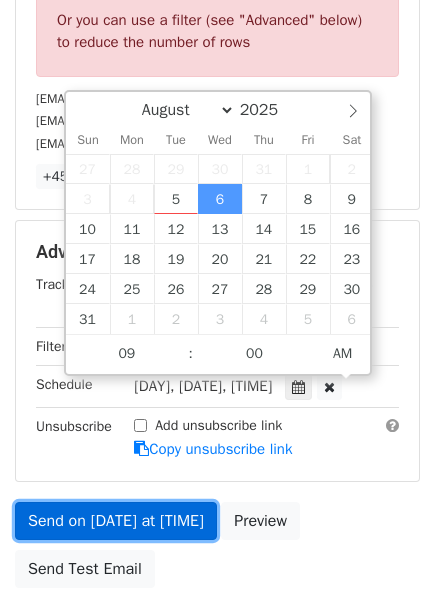 click on "Send on Aug 6 at 9:00am" at bounding box center [116, 521] 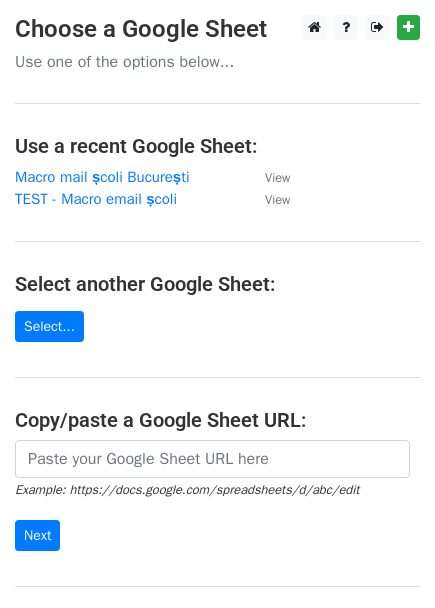 scroll, scrollTop: 0, scrollLeft: 0, axis: both 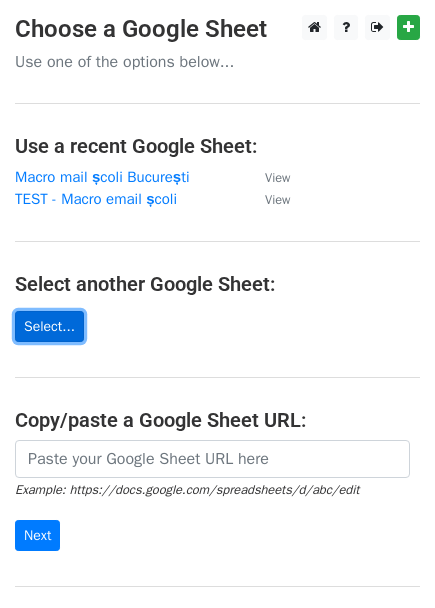 click on "Select..." at bounding box center (49, 326) 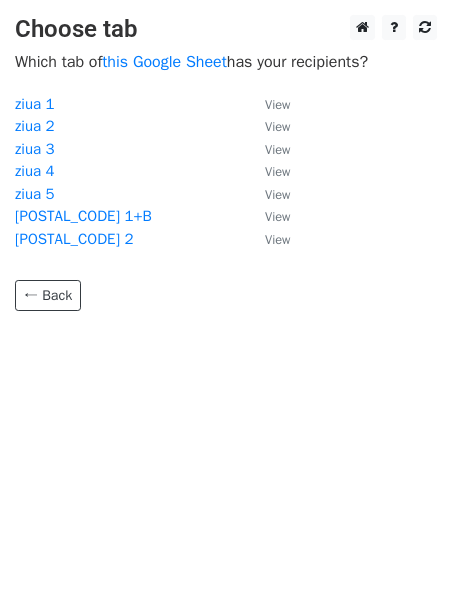 scroll, scrollTop: 0, scrollLeft: 0, axis: both 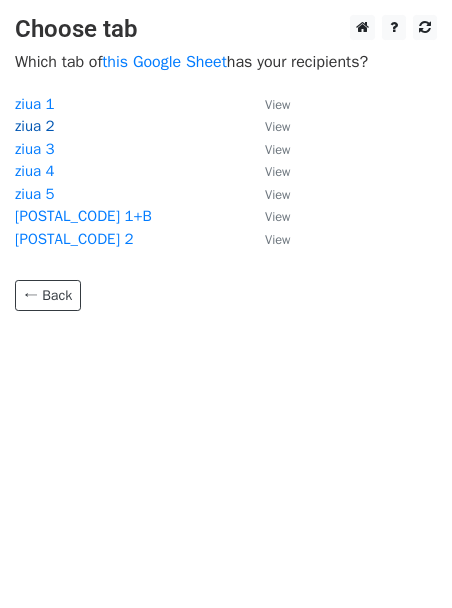 click on "ziua 2" at bounding box center (35, 126) 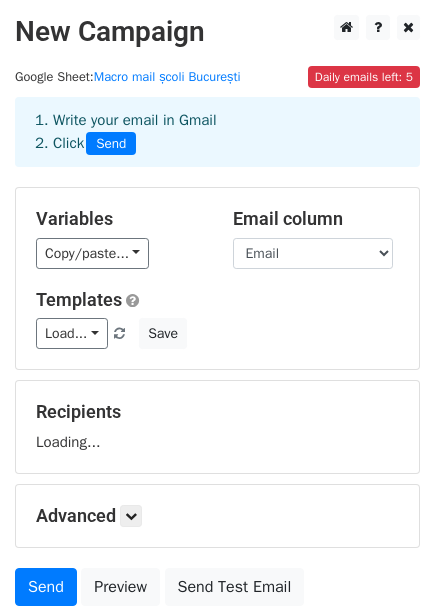 scroll, scrollTop: 0, scrollLeft: 0, axis: both 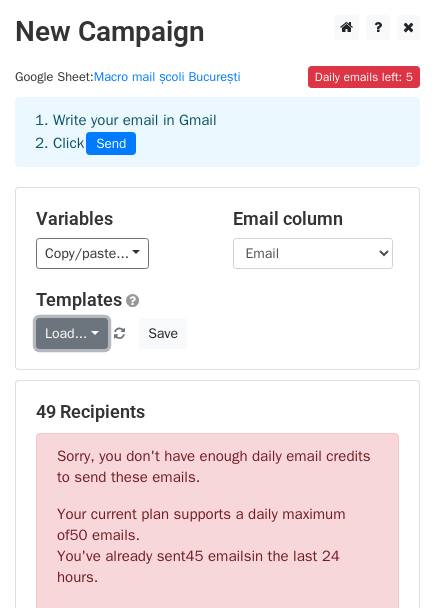 click on "Load..." at bounding box center [72, 333] 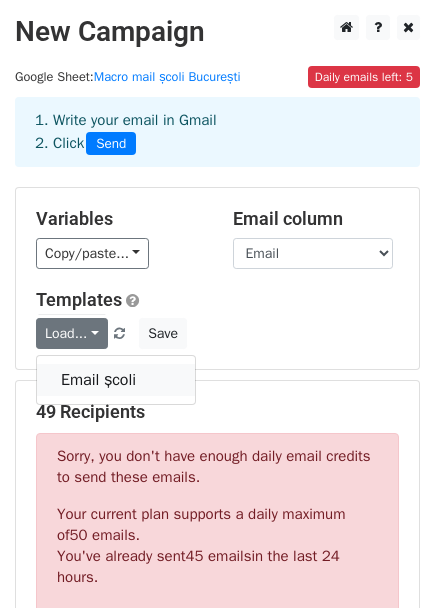 click on "Email școli" at bounding box center (116, 380) 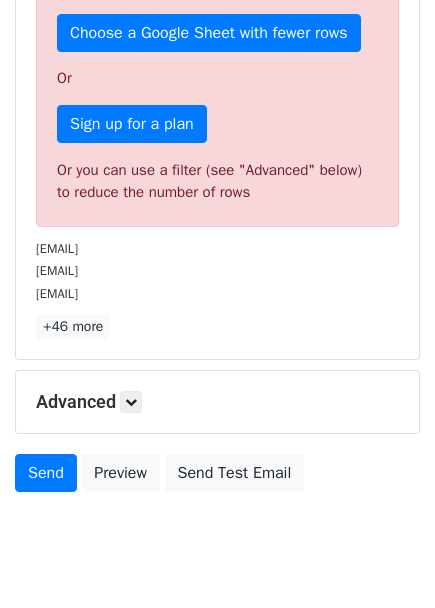 scroll, scrollTop: 666, scrollLeft: 0, axis: vertical 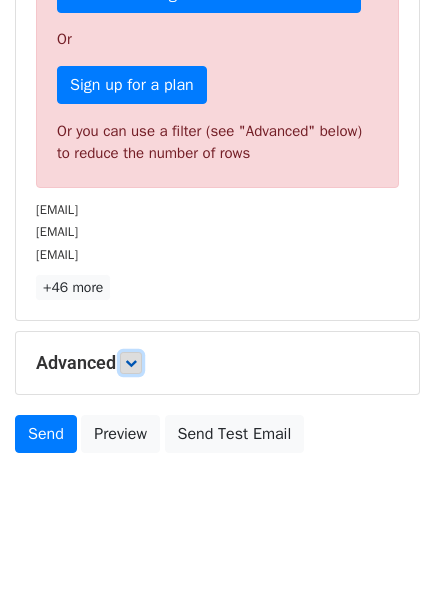 click at bounding box center (131, 363) 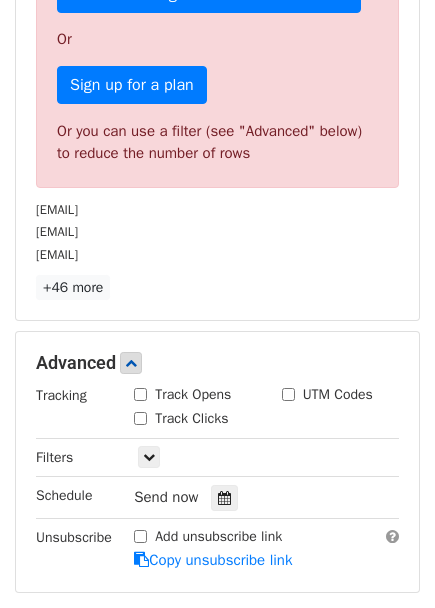 click on "Track Opens" at bounding box center [140, 394] 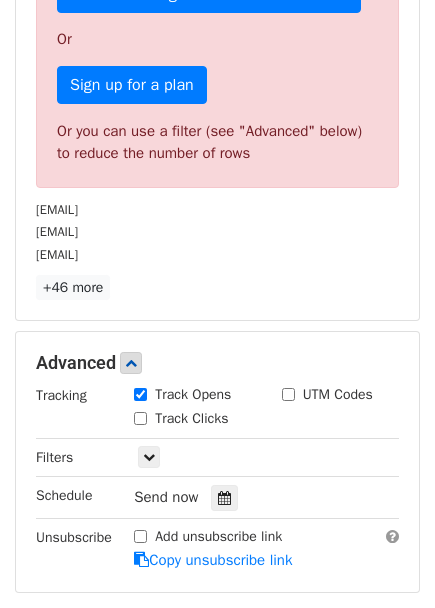 click on "Track Clicks" at bounding box center [140, 418] 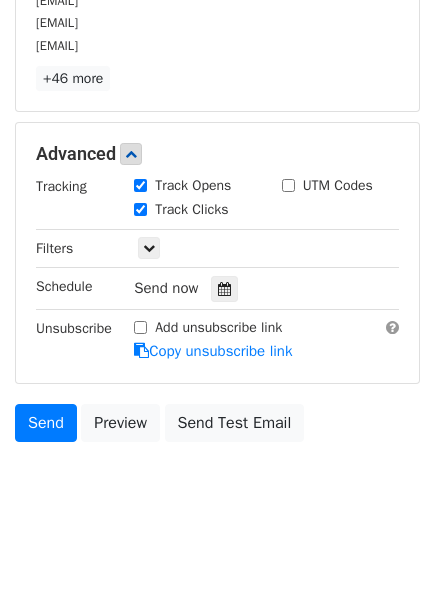 scroll, scrollTop: 880, scrollLeft: 0, axis: vertical 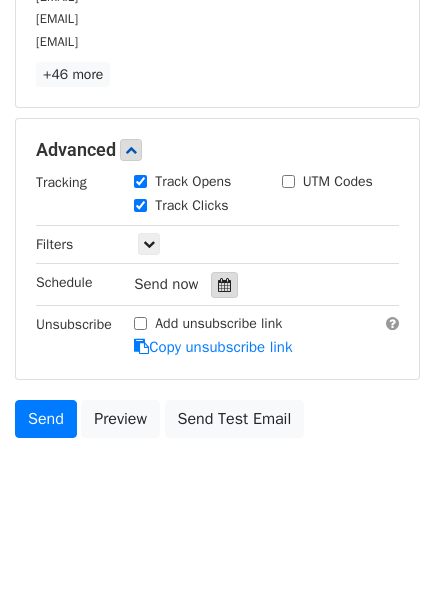 click at bounding box center (224, 285) 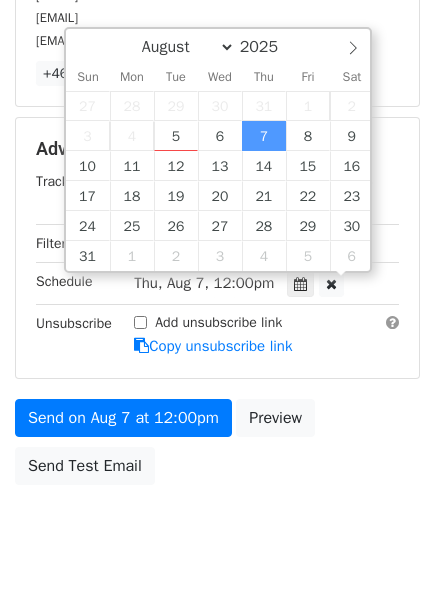 scroll, scrollTop: 1, scrollLeft: 0, axis: vertical 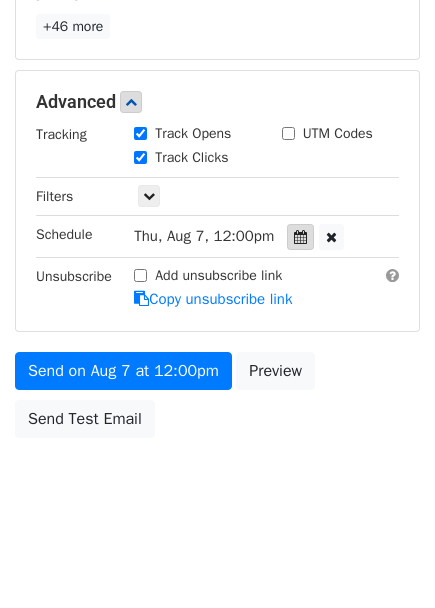 click at bounding box center [300, 237] 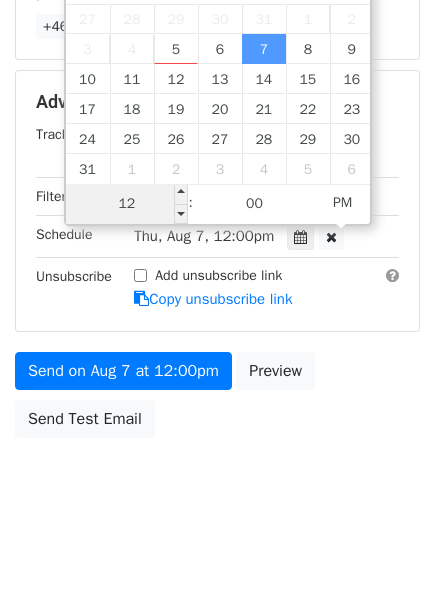 click on "12" at bounding box center (127, 204) 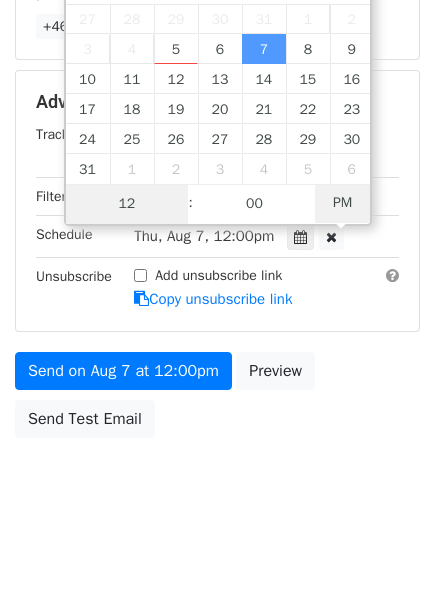 click on "PM" at bounding box center (342, 203) 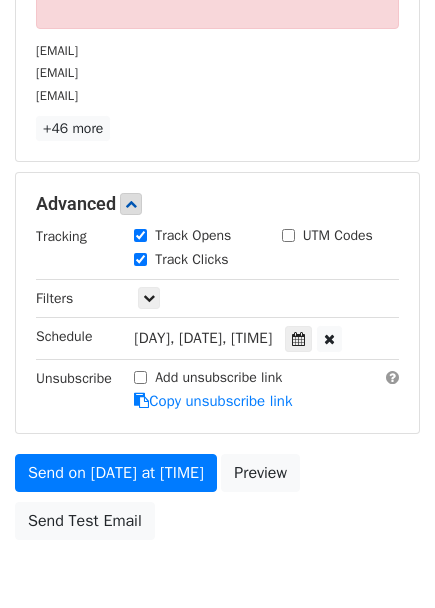 scroll, scrollTop: 827, scrollLeft: 0, axis: vertical 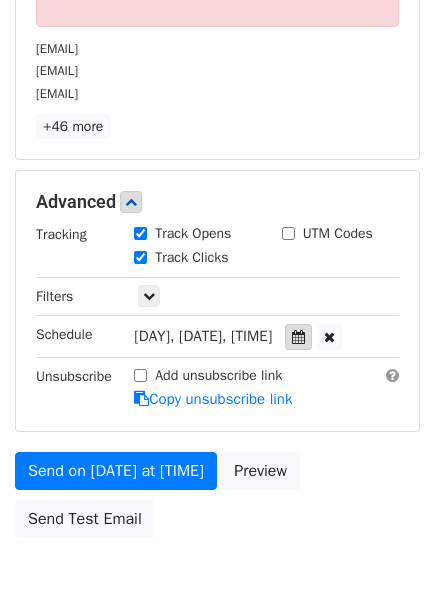 click at bounding box center [298, 337] 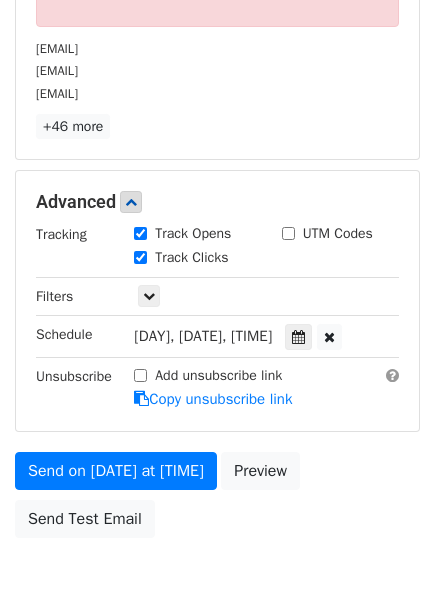 click on "Thu, Aug 7, 12:00am" at bounding box center [203, 336] 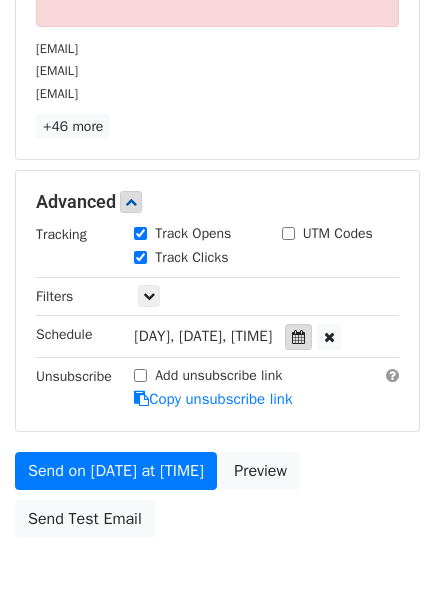click at bounding box center (298, 337) 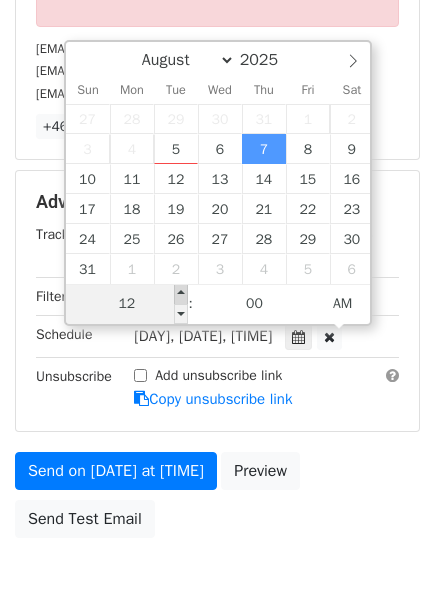 type on "2025-08-07 01:00" 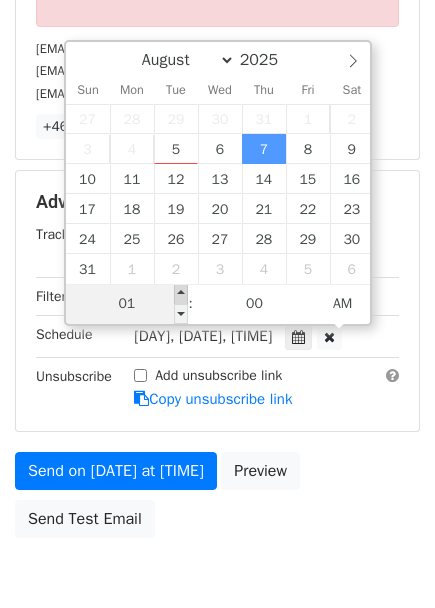 click at bounding box center (181, 294) 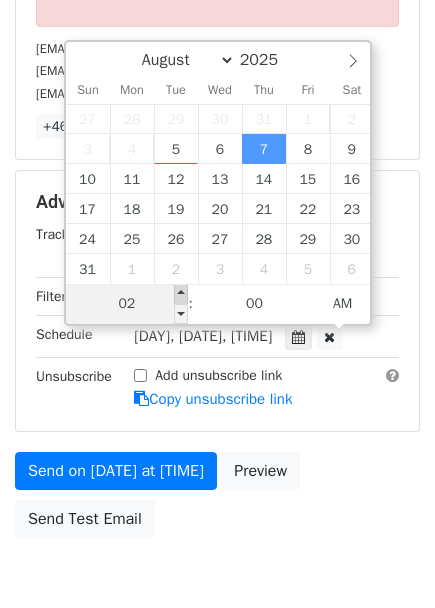click at bounding box center [181, 294] 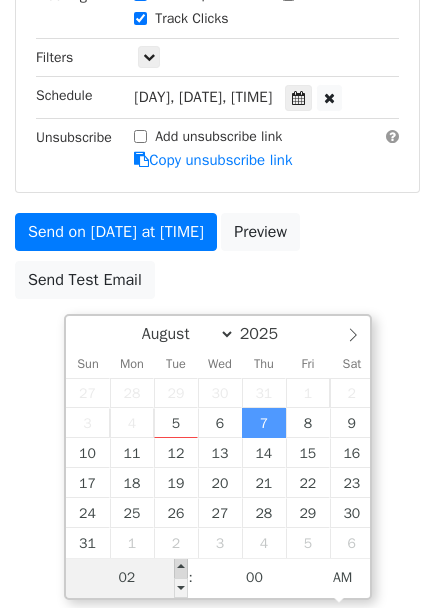 scroll, scrollTop: 550, scrollLeft: 0, axis: vertical 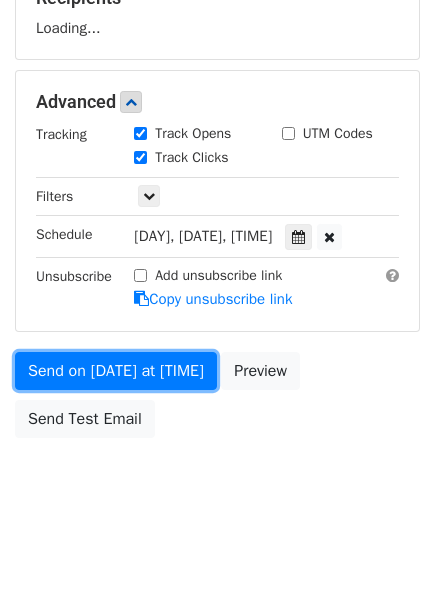 click on "Variables
Copy/paste...
{{Prenume}}
{{Instituție}}
{{Email}}
Email column
Prenume
Instituție
Email
Templates
Load...
Email școli
Save
Recipients Loading...
Advanced
Tracking
Track Opens
UTM Codes
Track Clicks
Filters
Only include spreadsheet rows that match the following filters:
Schedule
Thu, Aug 7, 2:00am
2025-08-07 02:00
Unsubscribe
Add unsubscribe link
Copy unsubscribe link
Send on Aug 7 at 2:00am
Preview
Send Test Email" at bounding box center (217, 110) 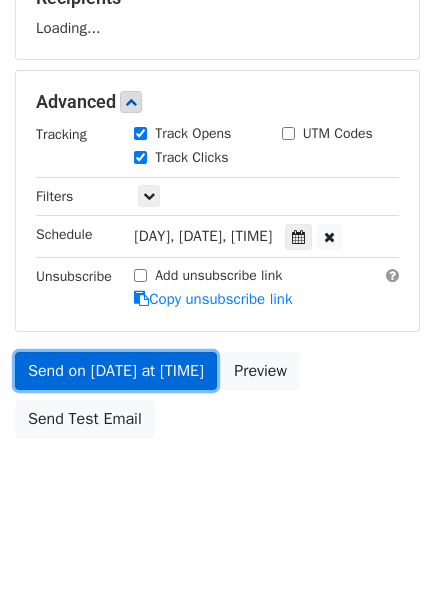 click on "Send on Aug 7 at 2:00am" at bounding box center [116, 371] 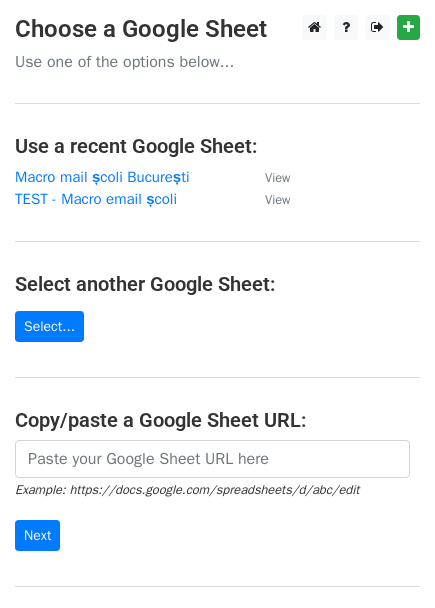 scroll, scrollTop: 0, scrollLeft: 0, axis: both 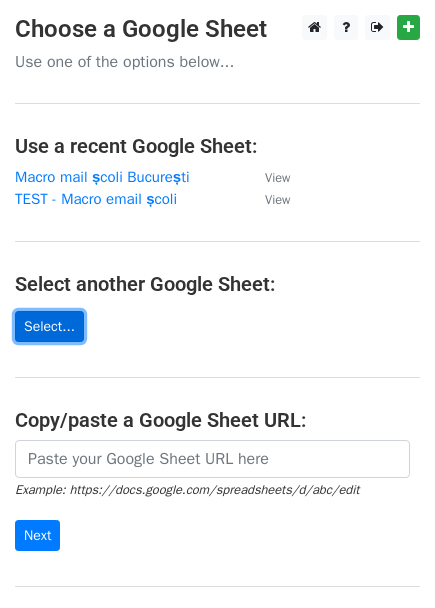 click on "Select..." at bounding box center (49, 326) 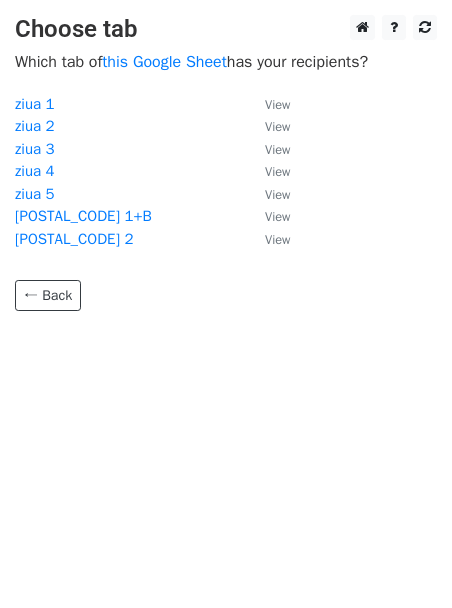 scroll, scrollTop: 0, scrollLeft: 0, axis: both 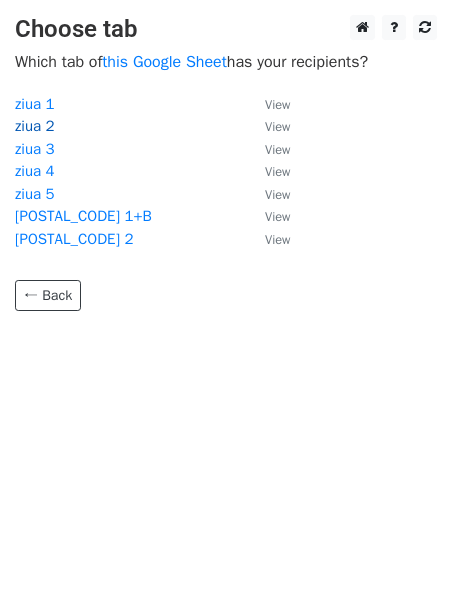 click on "ziua 2" at bounding box center [35, 126] 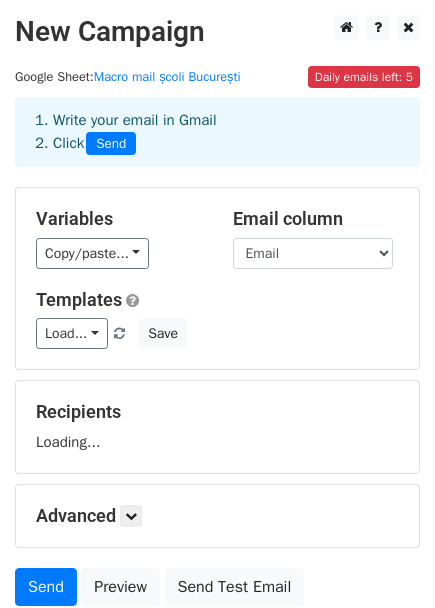 scroll, scrollTop: 0, scrollLeft: 0, axis: both 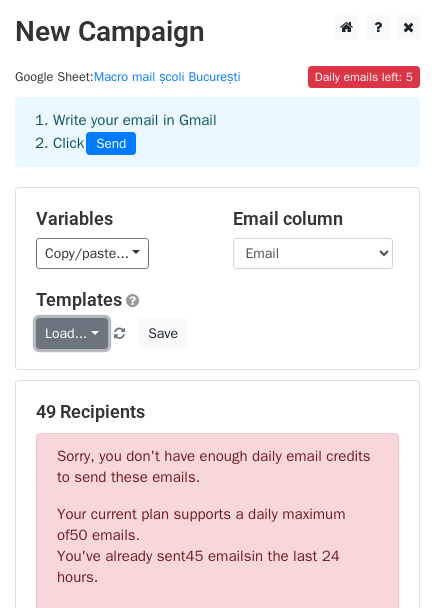 click on "Load..." at bounding box center [72, 333] 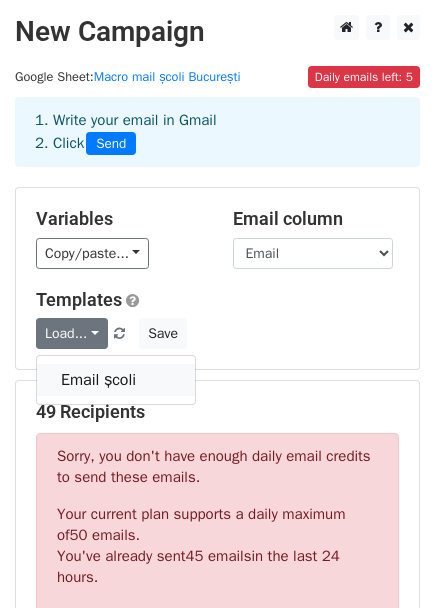 click on "Email școli" at bounding box center [116, 380] 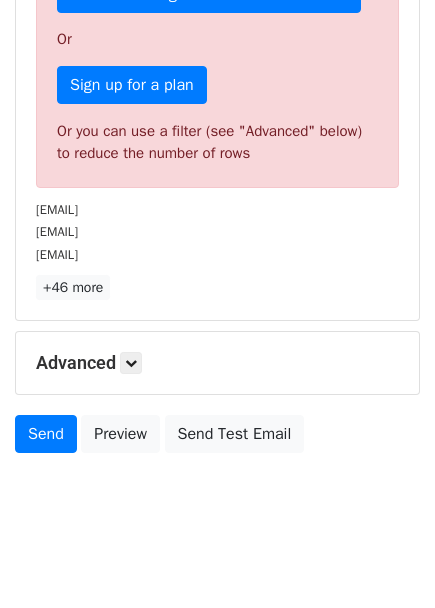scroll, scrollTop: 683, scrollLeft: 0, axis: vertical 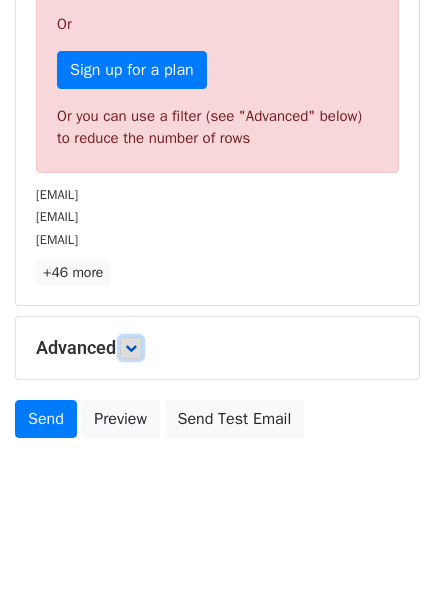 click at bounding box center [131, 348] 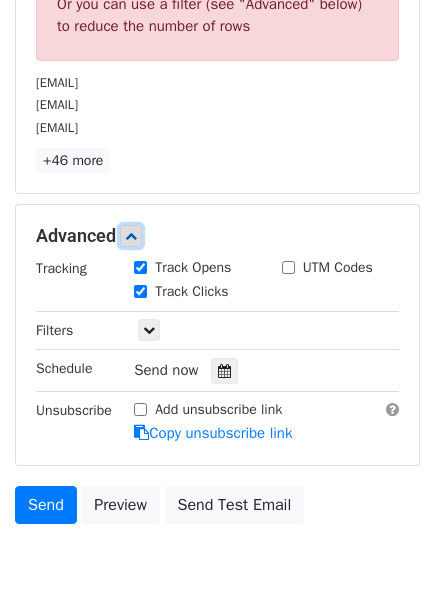 scroll, scrollTop: 794, scrollLeft: 0, axis: vertical 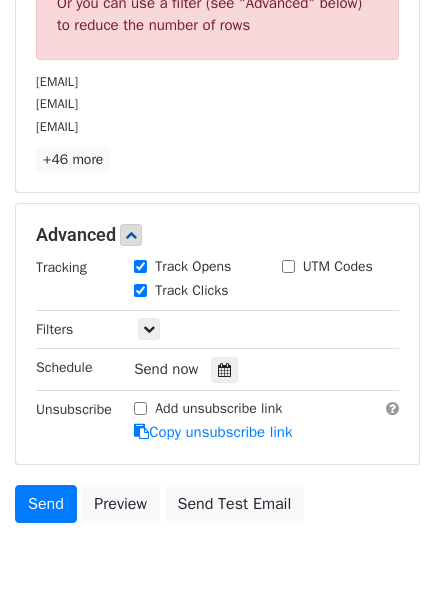 click on "Send now" at bounding box center (166, 369) 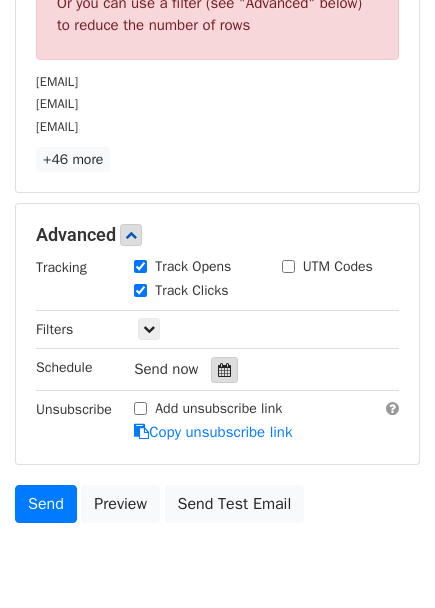 click at bounding box center [224, 370] 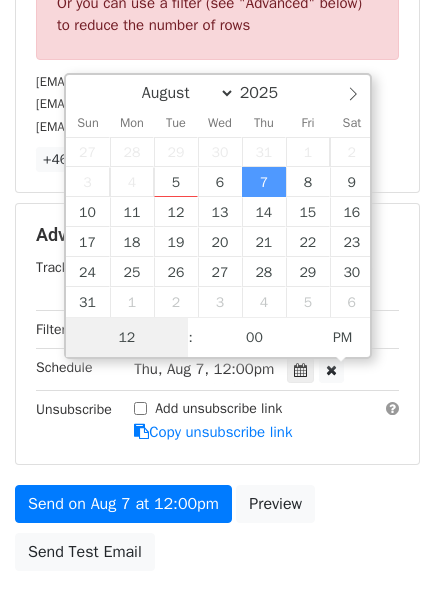 scroll, scrollTop: 1, scrollLeft: 0, axis: vertical 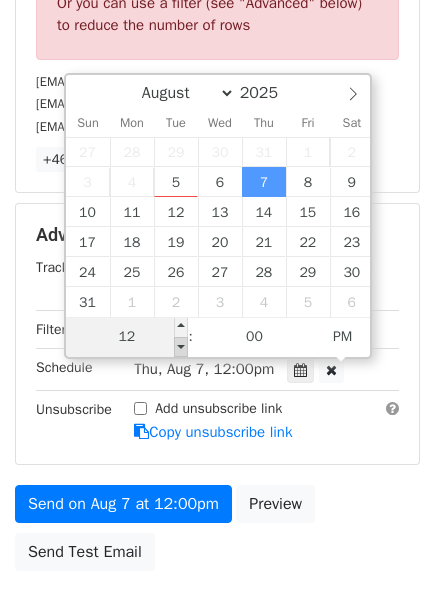 type on "2025-08-07 11:00" 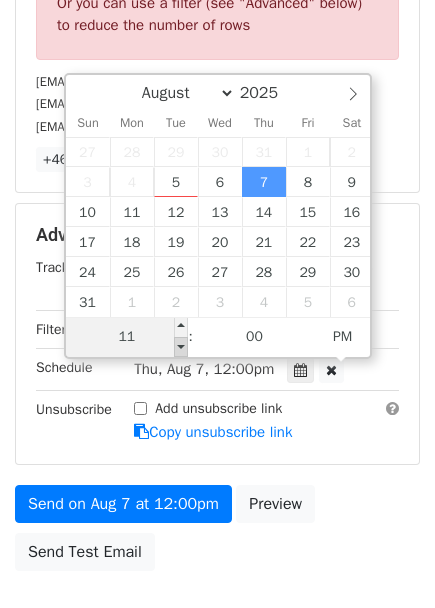 click at bounding box center (181, 347) 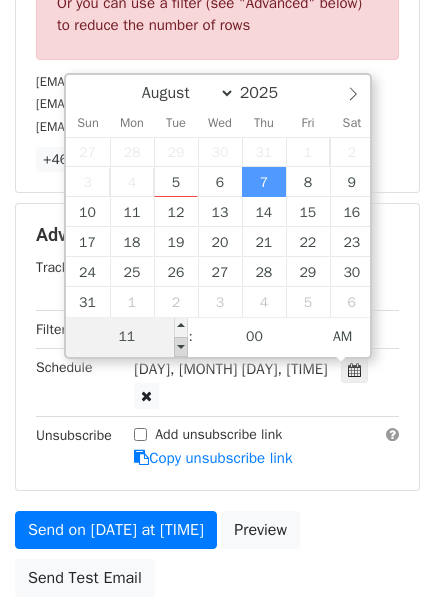 scroll, scrollTop: 550, scrollLeft: 0, axis: vertical 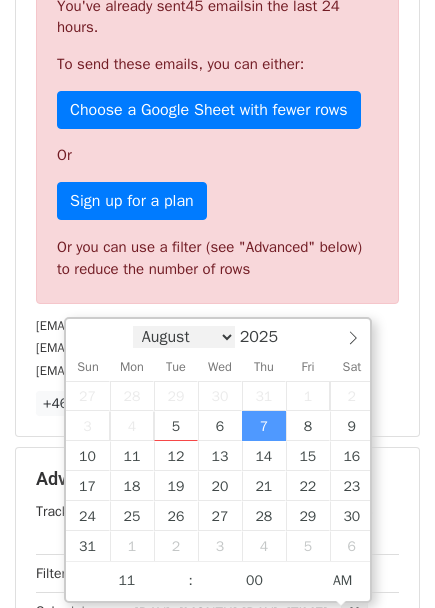 click on "August September October November December" at bounding box center [184, 337] 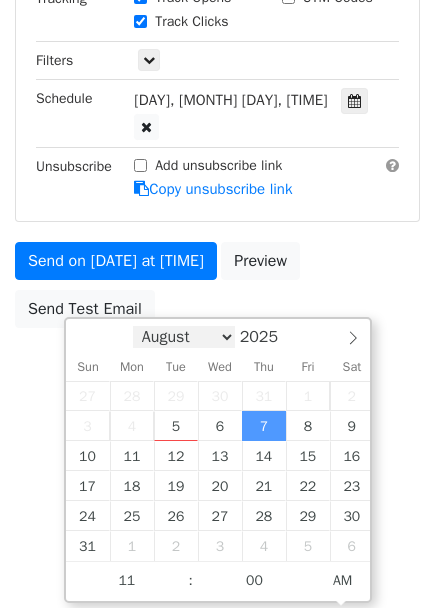 scroll, scrollTop: 927, scrollLeft: 0, axis: vertical 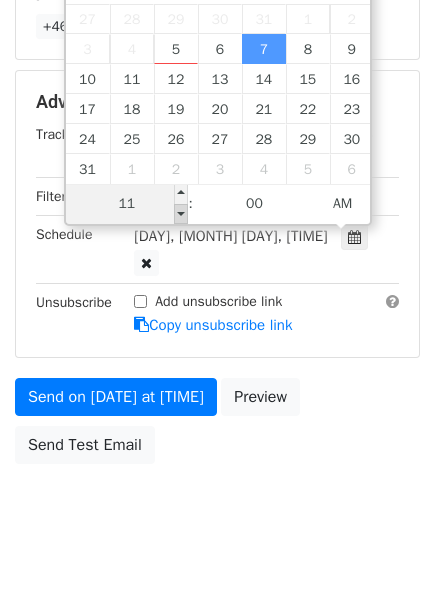 type on "2025-08-07 10:00" 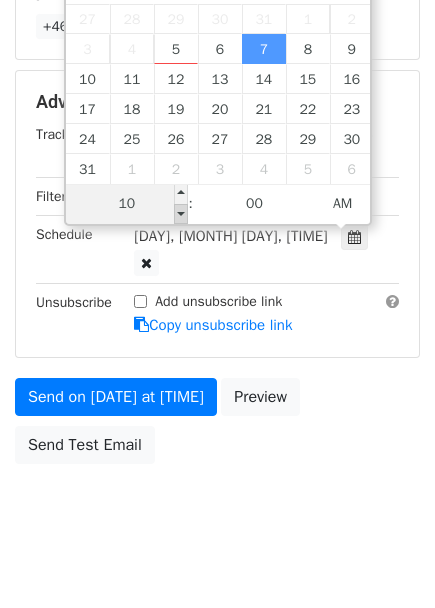 click at bounding box center [181, 214] 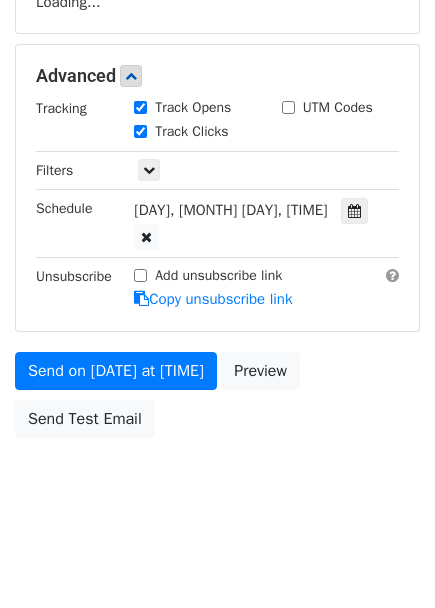 click on "Variables
Copy/paste...
{{Prenume}}
{{Instituție}}
{{Email}}
Email column
Prenume
Instituție
Email
Templates
Load...
Email școli
Save
Recipients Loading...
Advanced
Tracking
Track Opens
UTM Codes
Track Clicks
Filters
Only include spreadsheet rows that match the following filters:
Schedule
Thu, Aug 7, 10:00am
2025-08-07 10:00
Unsubscribe
Add unsubscribe link
Copy unsubscribe link
Send on Aug 7 at 10:00am
Preview
Send Test Email" at bounding box center [217, 97] 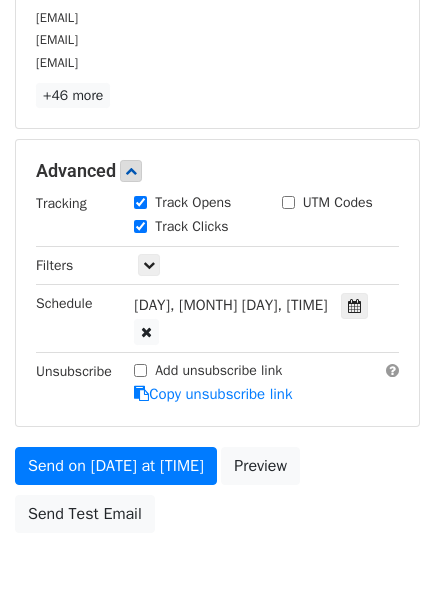 scroll, scrollTop: 927, scrollLeft: 0, axis: vertical 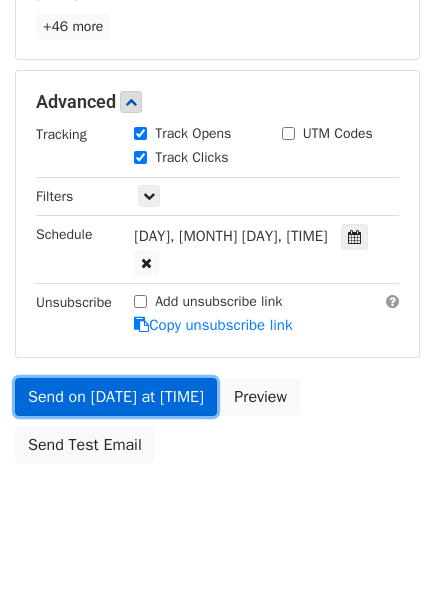 click on "Send on Aug 7 at 10:00am" at bounding box center [116, 397] 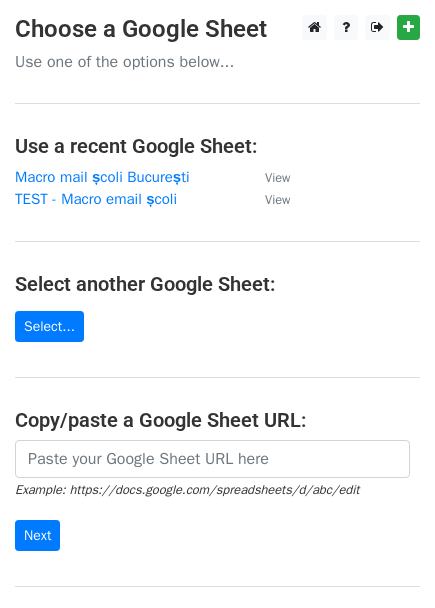 scroll, scrollTop: 0, scrollLeft: 0, axis: both 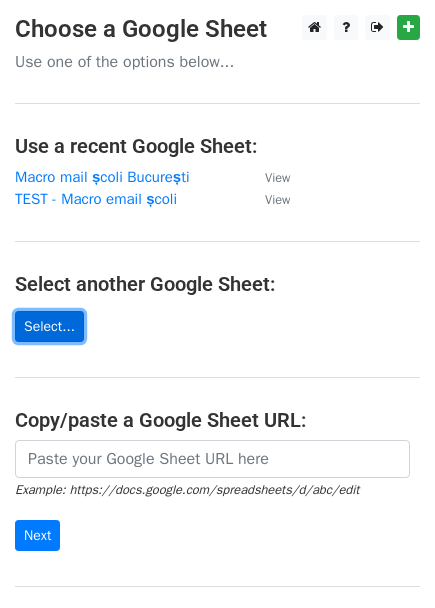 click on "Select..." at bounding box center (49, 326) 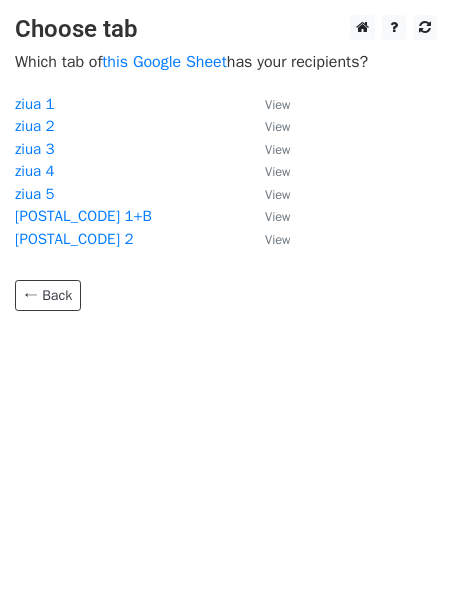 scroll, scrollTop: 0, scrollLeft: 0, axis: both 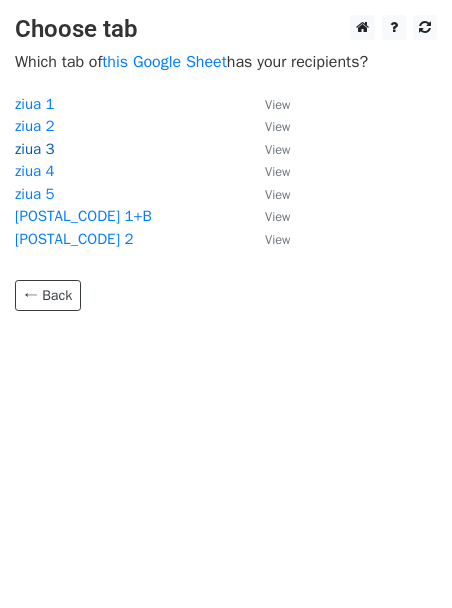 click on "ziua 3" at bounding box center (35, 149) 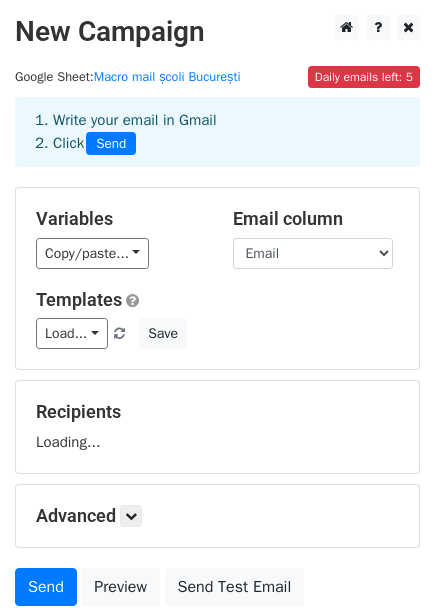 scroll, scrollTop: 0, scrollLeft: 0, axis: both 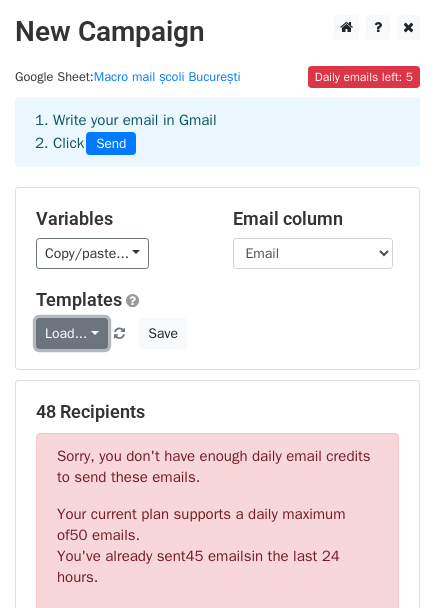 click on "Load..." at bounding box center (72, 333) 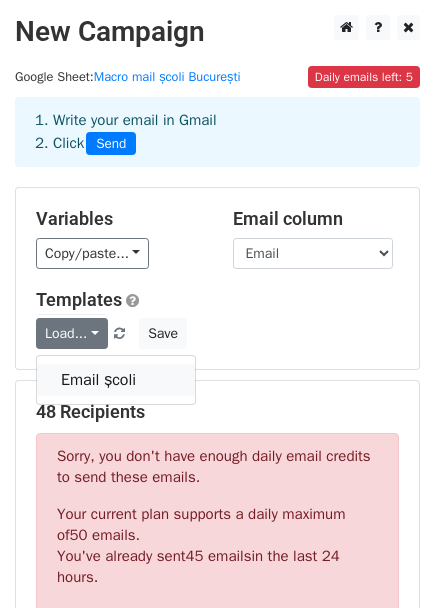 click on "Email școli" at bounding box center [116, 380] 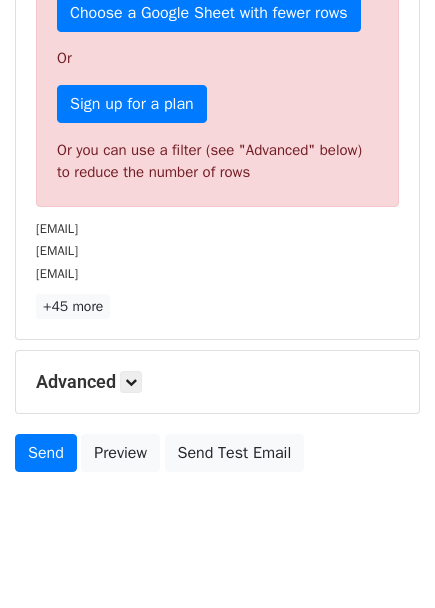 scroll, scrollTop: 666, scrollLeft: 0, axis: vertical 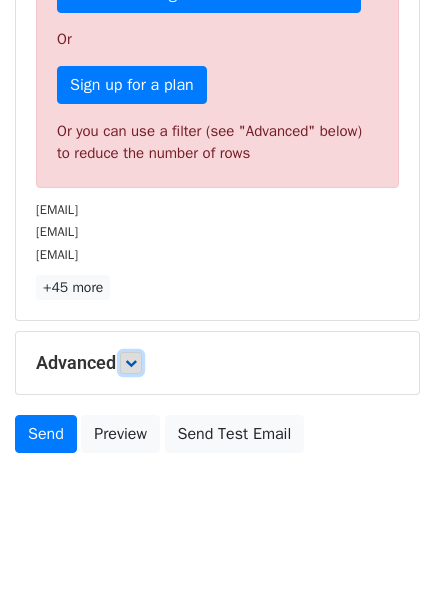 click at bounding box center [131, 363] 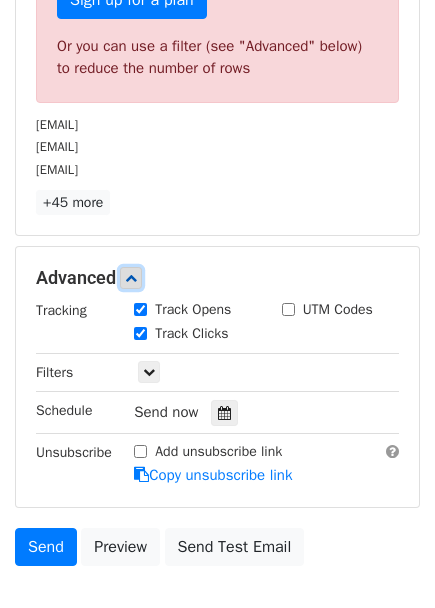 scroll, scrollTop: 880, scrollLeft: 0, axis: vertical 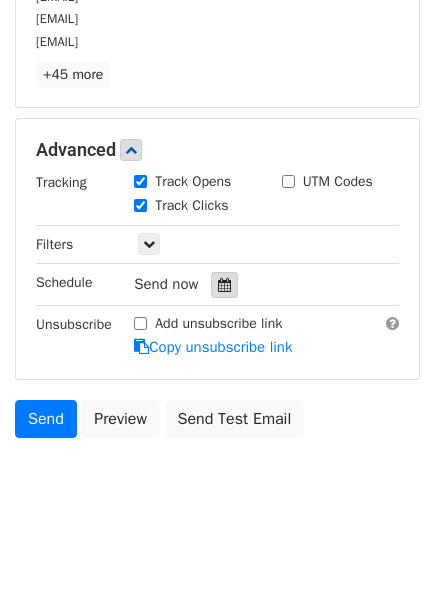 click at bounding box center [224, 285] 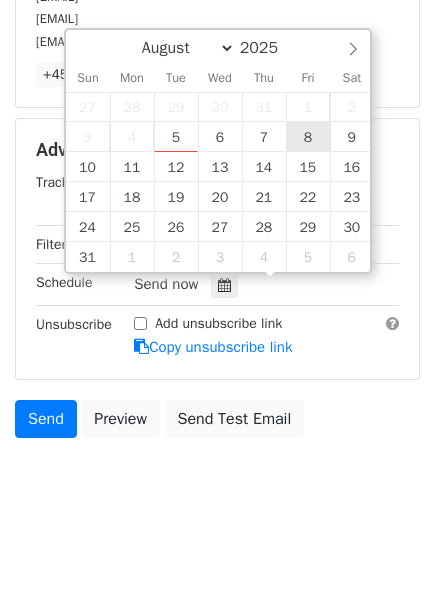 type on "2025-08-08 12:00" 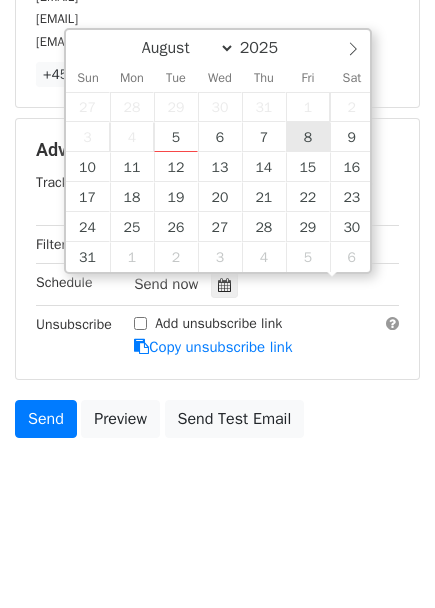 scroll, scrollTop: 1, scrollLeft: 0, axis: vertical 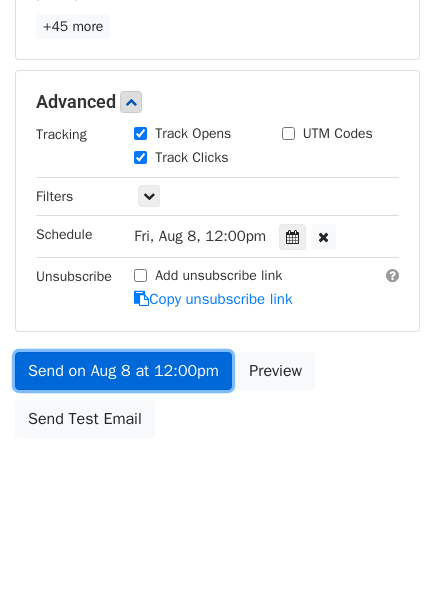 click on "Send on Aug 8 at 12:00pm" at bounding box center [123, 371] 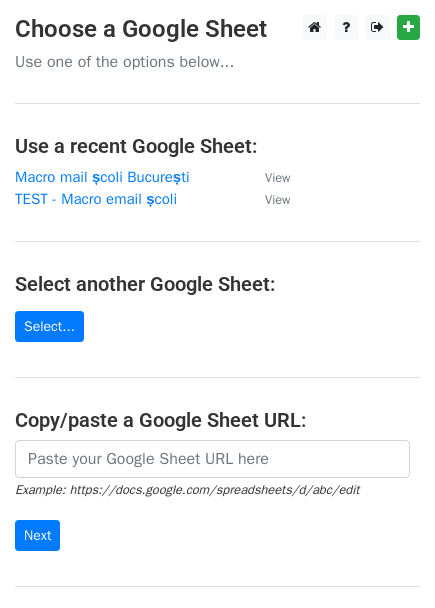 scroll, scrollTop: 0, scrollLeft: 0, axis: both 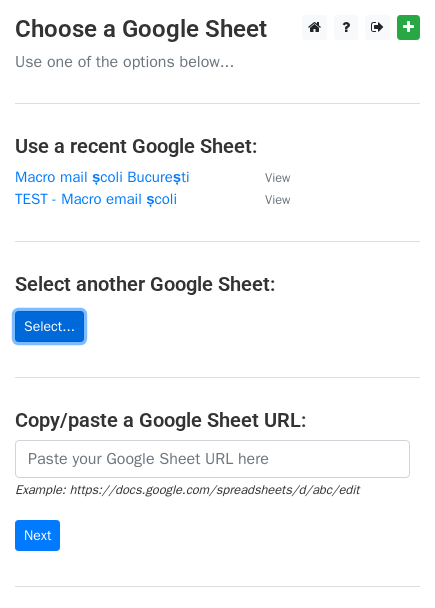 click on "Select..." at bounding box center [49, 326] 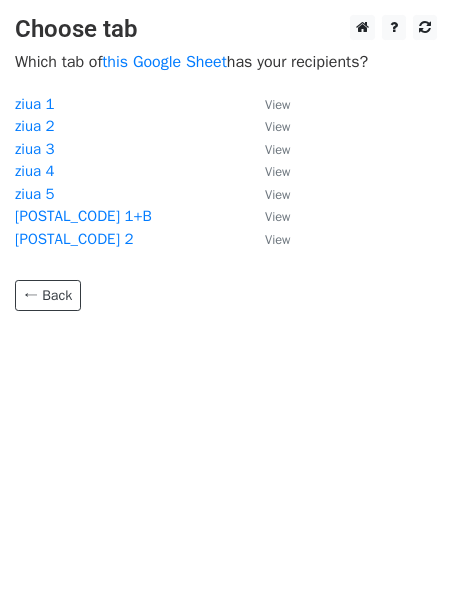 scroll, scrollTop: 0, scrollLeft: 0, axis: both 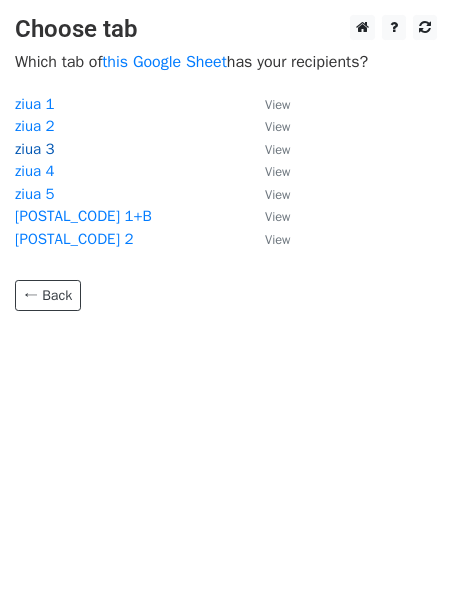 click on "ziua 3" at bounding box center [35, 149] 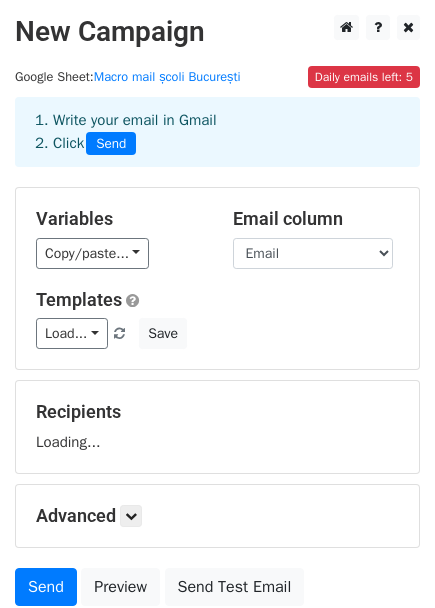 scroll, scrollTop: 0, scrollLeft: 0, axis: both 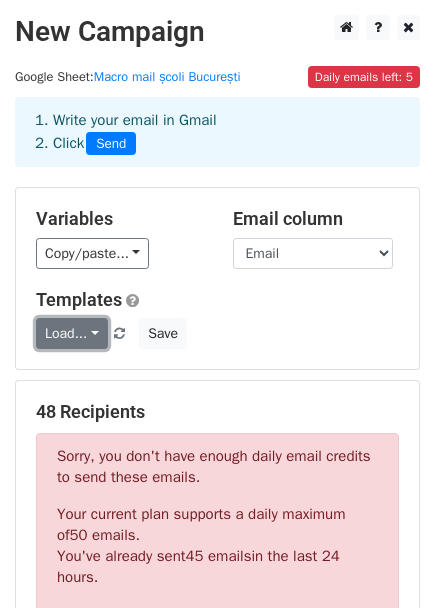 click on "Load..." at bounding box center (72, 333) 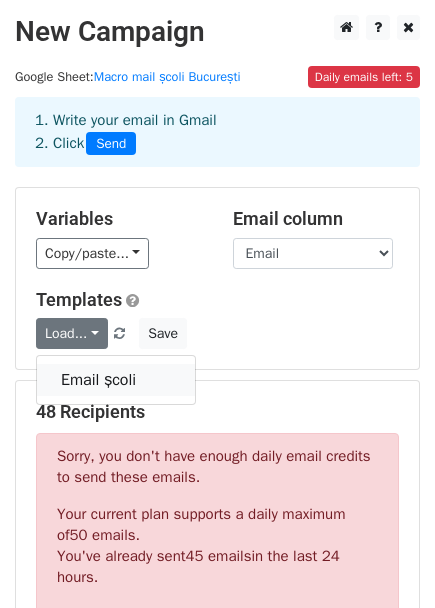 click on "Email școli" at bounding box center [116, 380] 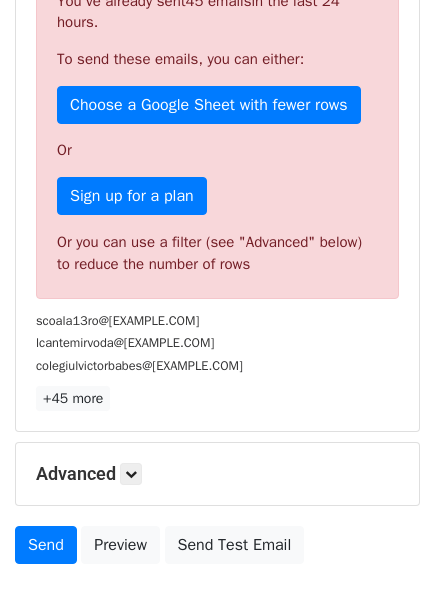 scroll, scrollTop: 683, scrollLeft: 0, axis: vertical 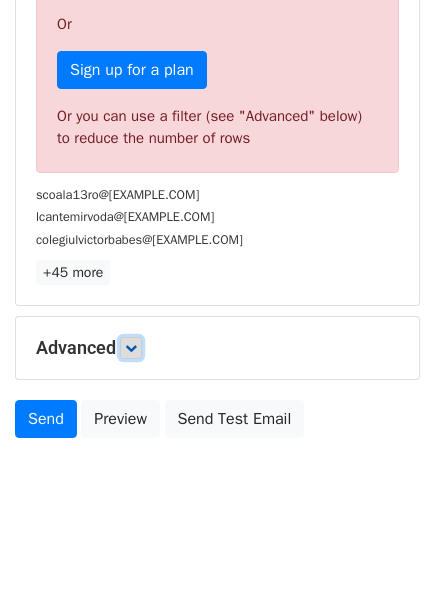 click at bounding box center (131, 348) 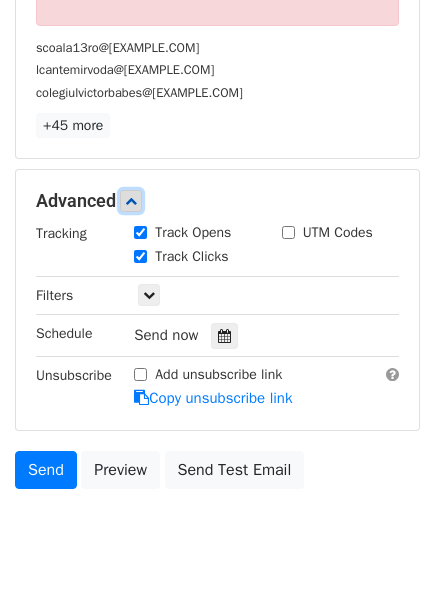 scroll, scrollTop: 880, scrollLeft: 0, axis: vertical 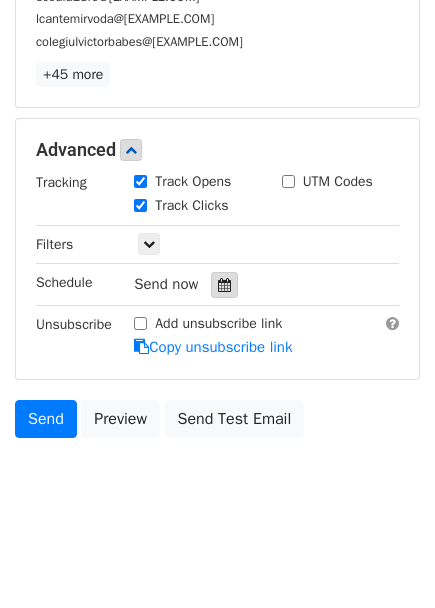 click at bounding box center (224, 285) 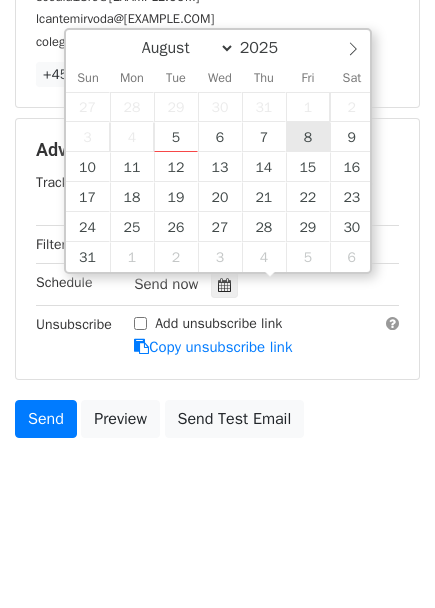 type on "2025-08-08 12:00" 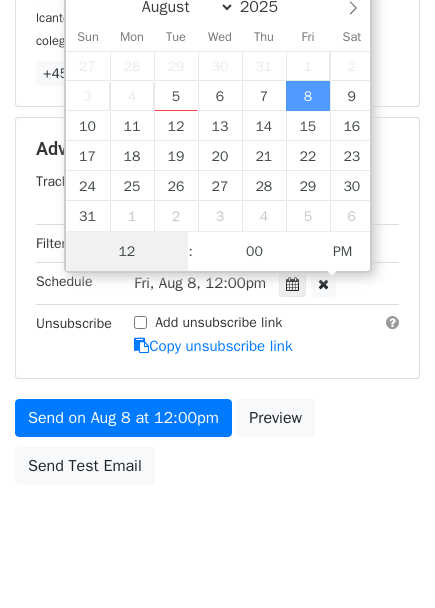 scroll, scrollTop: 1, scrollLeft: 0, axis: vertical 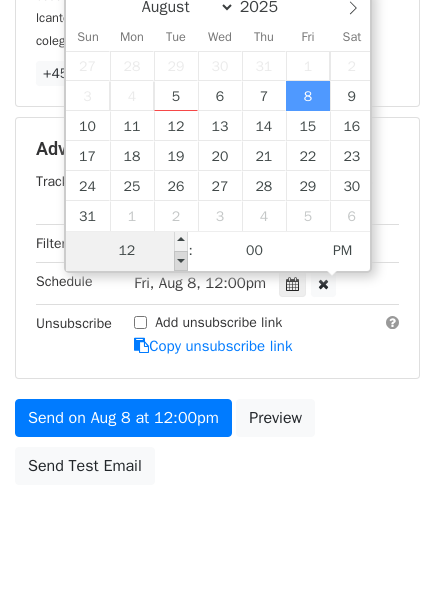 type on "9" 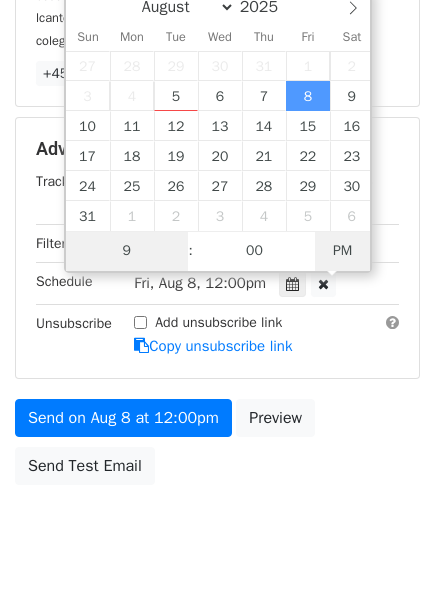 type on "2025-08-08 09:00" 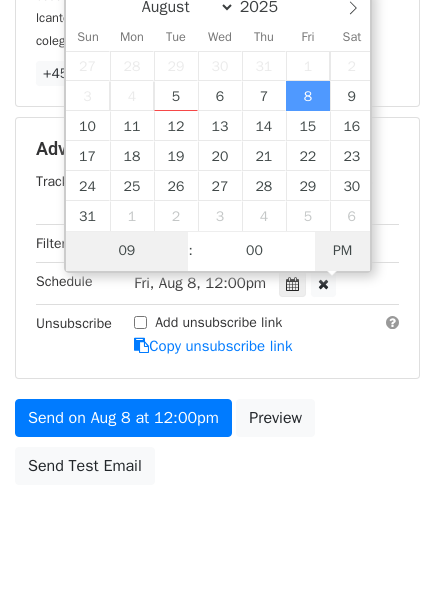 click on "PM" at bounding box center (342, 251) 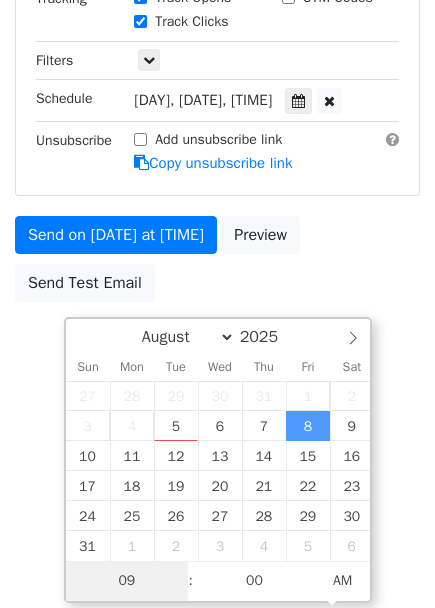 scroll, scrollTop: 880, scrollLeft: 0, axis: vertical 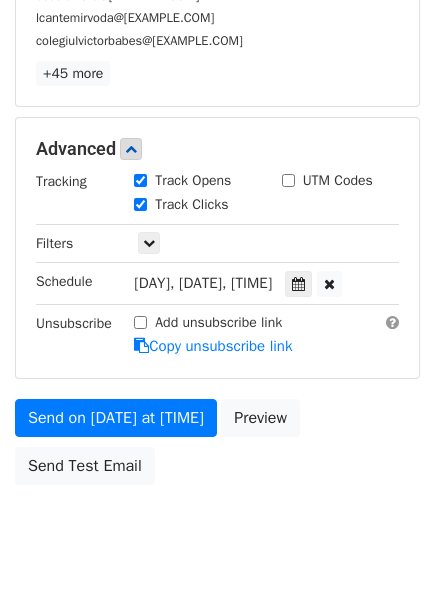 click on "New Campaign
Daily emails left: 5
Google Sheet:
Macro mail școli București
1. Write your email in Gmail
2. Click
Send
Variables
Copy/paste...
{{Prenume}}
{{Instituție}}
{{Email}}
Email column
Prenume
Instituție
Email
Templates
Load...
Email școli
Save
48 Recipients
Sorry, you don't have enough daily email credits to send these emails.
Your current plan supports a daily maximum of  50 emails .
You've already sent  45 emails  in the last 24 hours.
To send these emails, you can either:
Choose a Google Sheet with fewer rows
Or
Sign up for a plan
Or you can use a filter (see "Advanced" below) to reduce the number of rows
scoala13ro@yahoo.co
lcantemirvoda@yahoo.com
colegiulvictorbabes@yahoo.com
+45 more
48 Recipients
×" at bounding box center (217, -185) 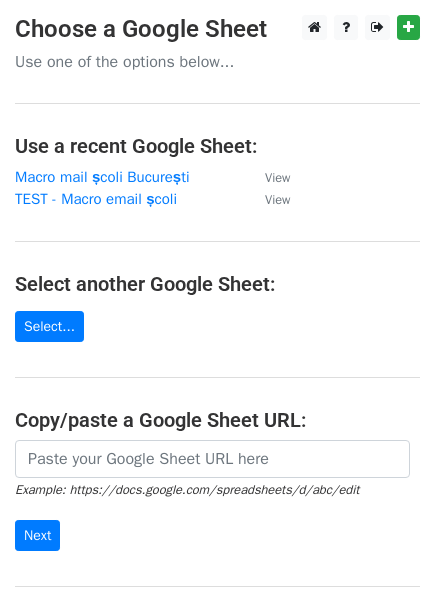 scroll, scrollTop: 0, scrollLeft: 0, axis: both 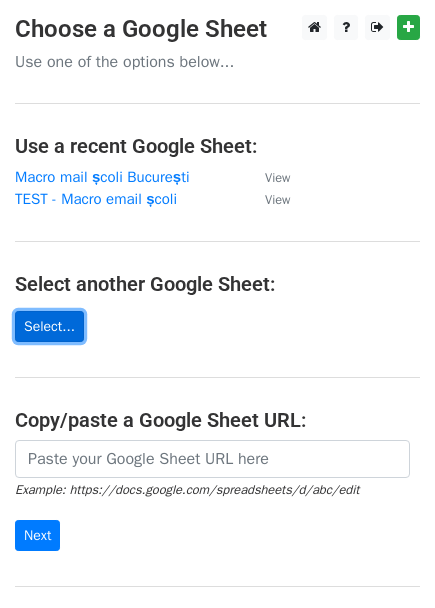 click on "Select..." at bounding box center (49, 326) 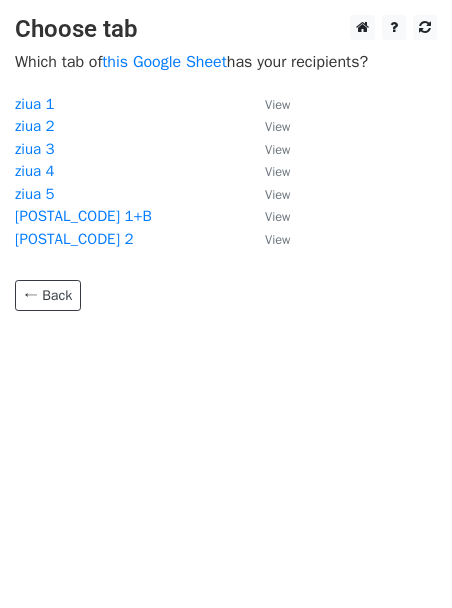 scroll, scrollTop: 0, scrollLeft: 0, axis: both 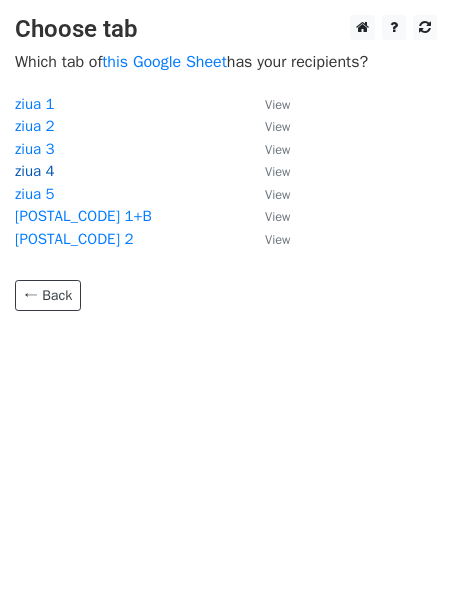 click on "ziua 4" at bounding box center (35, 171) 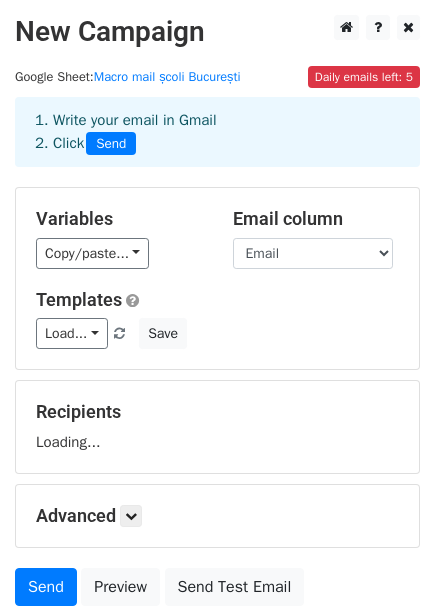 scroll, scrollTop: 0, scrollLeft: 0, axis: both 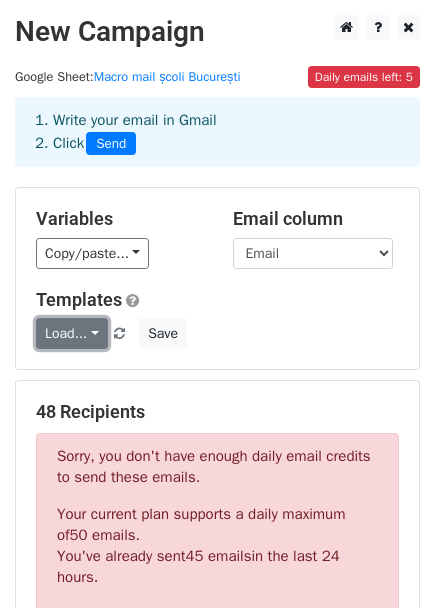 click on "Load..." at bounding box center (72, 333) 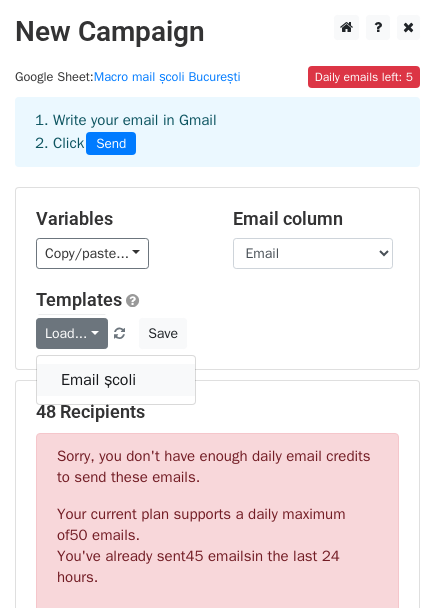 click on "Email școli" at bounding box center (116, 380) 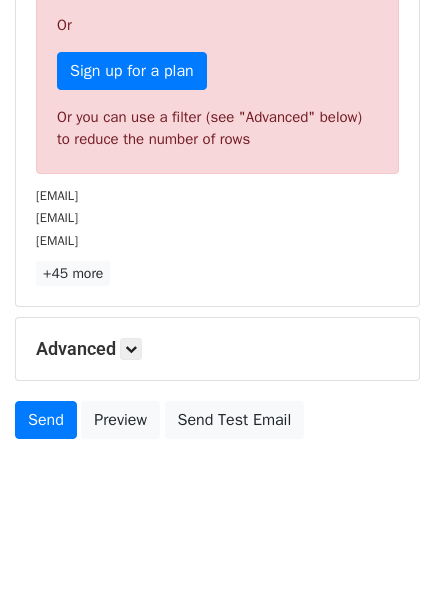 scroll, scrollTop: 683, scrollLeft: 0, axis: vertical 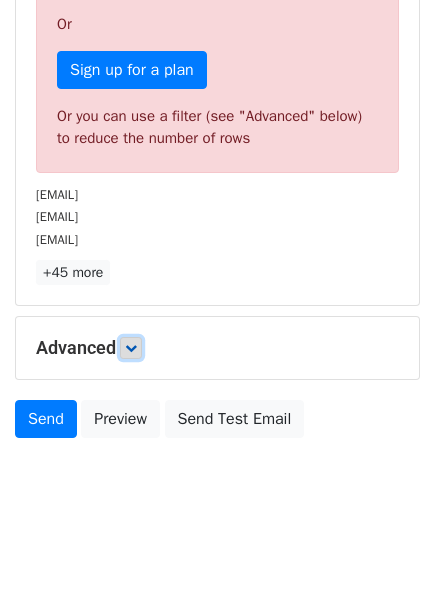 click at bounding box center (131, 348) 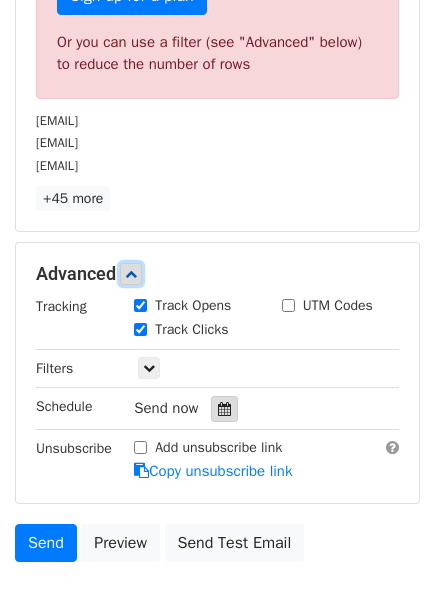 scroll, scrollTop: 880, scrollLeft: 0, axis: vertical 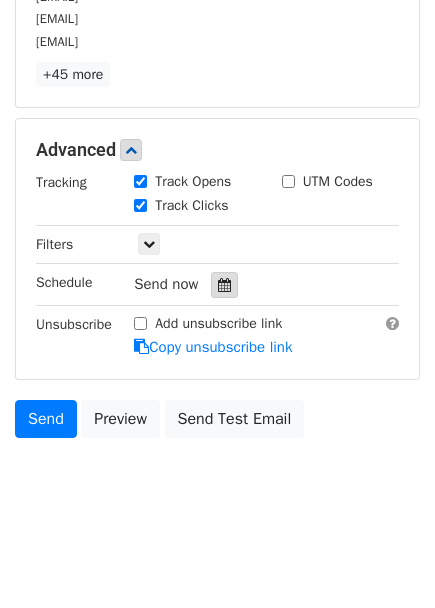 click at bounding box center (224, 285) 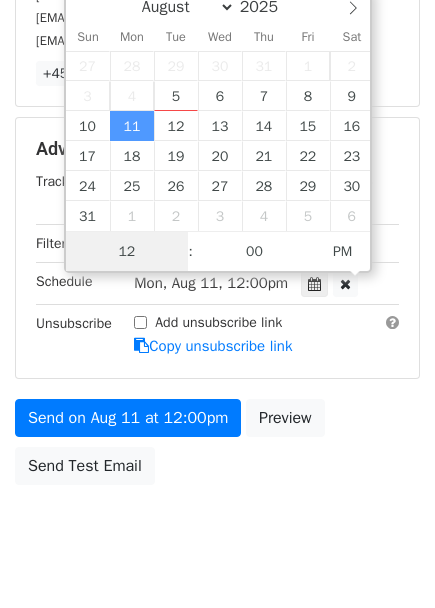 scroll, scrollTop: 1, scrollLeft: 0, axis: vertical 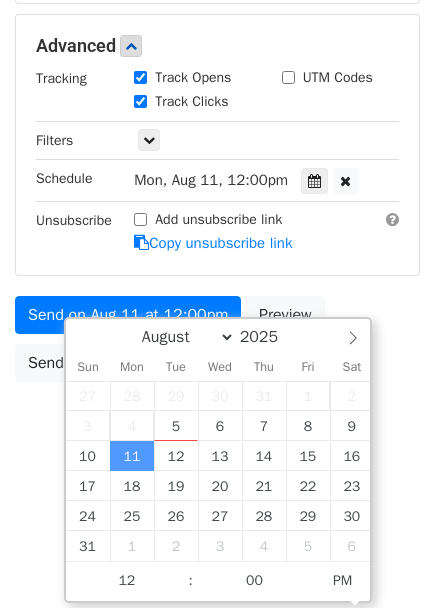 click on "Mon, Aug 11, 12:00pm" at bounding box center (211, 180) 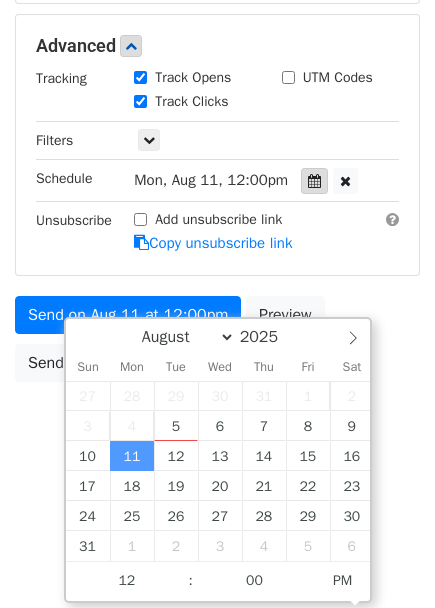 click at bounding box center (314, 181) 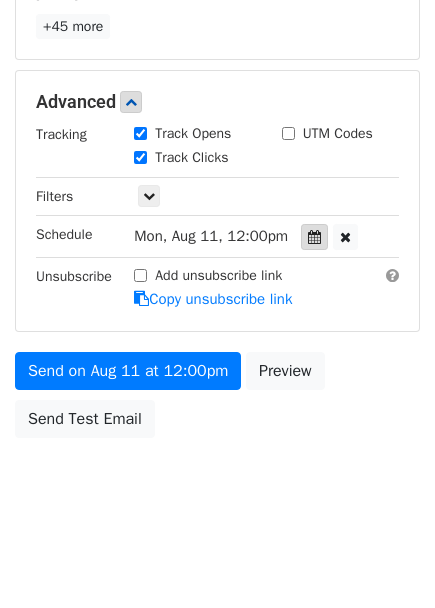 scroll, scrollTop: 494, scrollLeft: 0, axis: vertical 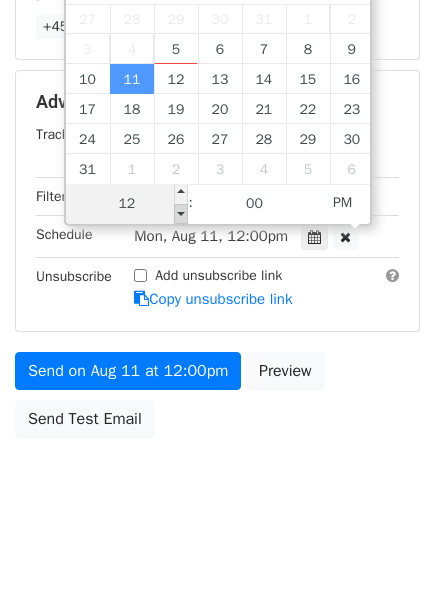 type on "2025-08-11 11:00" 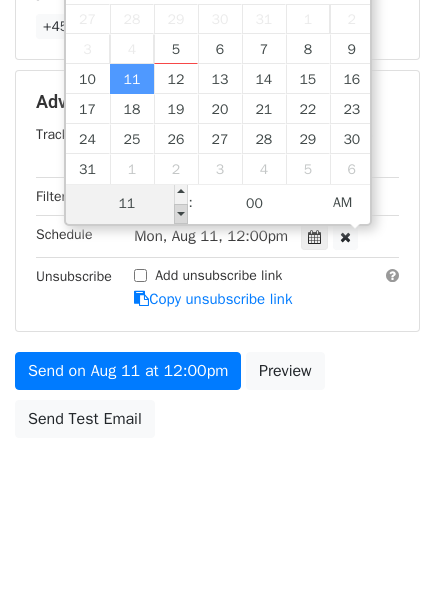 click at bounding box center (181, 214) 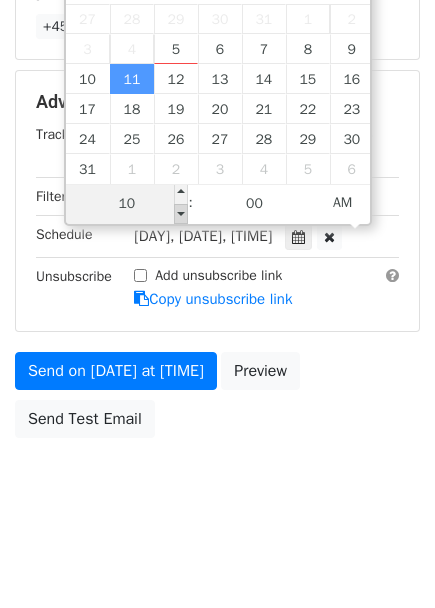 click at bounding box center (181, 214) 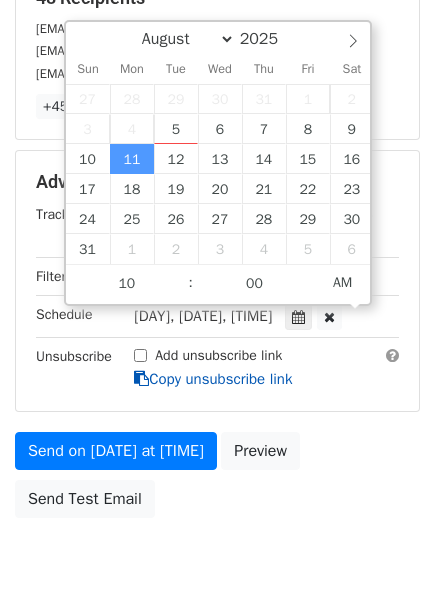 scroll, scrollTop: 494, scrollLeft: 0, axis: vertical 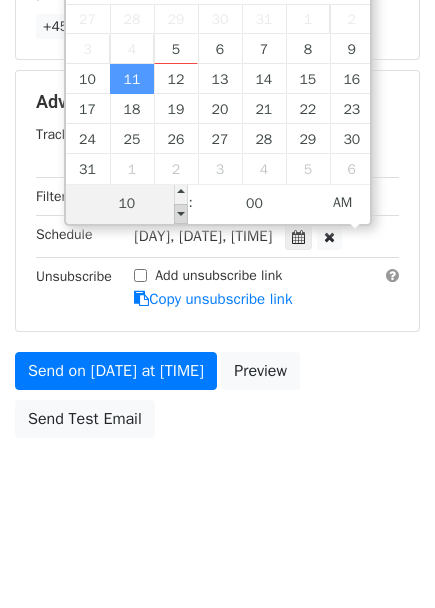 type on "2025-08-11 09:00" 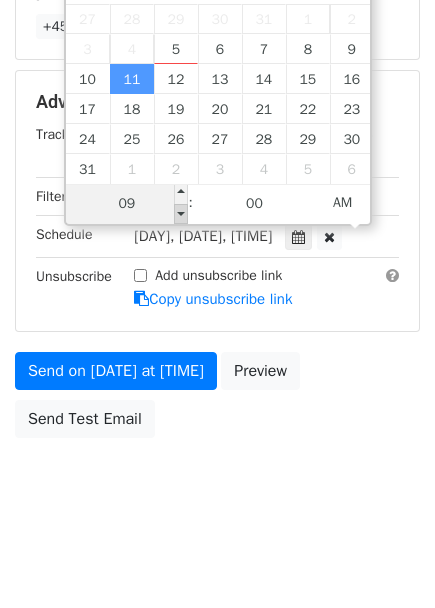 click at bounding box center [181, 214] 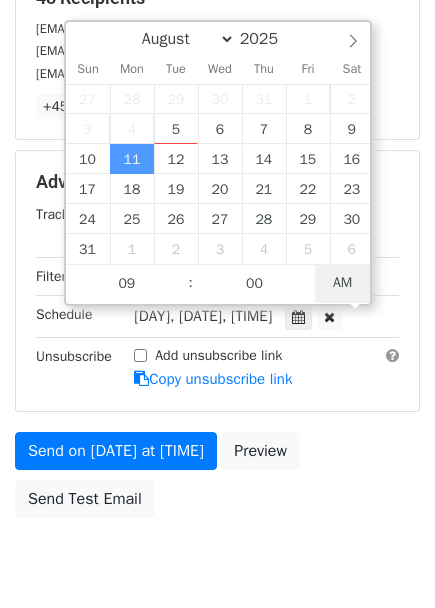 scroll, scrollTop: 494, scrollLeft: 0, axis: vertical 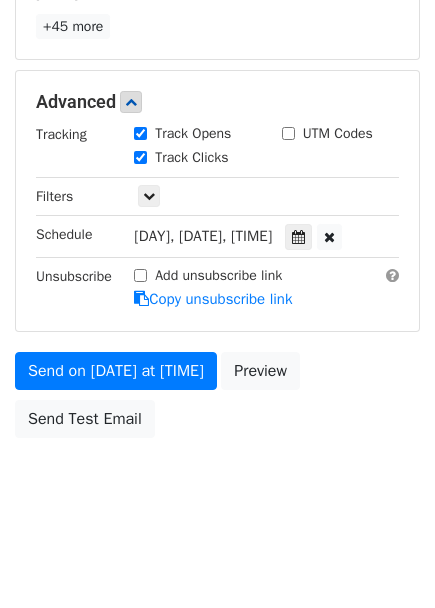 click on "New Campaign
Daily emails left: 5
Google Sheet:
Macro mail școli București
1. Write your email in Gmail
2. Click
Send
Variables
Copy/paste...
{{Prenume}}
{{Instituție}}
{{Email}}
Email column
Prenume
Instituție
Email
Templates
Load...
Email școli
Save
48 Recipients
scoala64@yahoo.com
deficienti_de_vedere@yahoo.com
scoala_41@yahoo.com
+45 more
48 Recipients
×
scoala64@yahoo.com
deficienti_de_vedere@yahoo.com
scoala_41@yahoo.com
scoalanr145@yahoo.com
scoalamaicadomnului@yahoo.com
office@scoala49.ro
Scoala168@yahoo.com
office.bucuresti@etos.academy
scoala_197@yahoo.com
scoala156bucuresti@yahoo.com
info@spactrum.ro
scoala176buc@yahoo.com
scoala206bucuresti@yahoo.com
scoala198@yahoo.com" at bounding box center (217, -16) 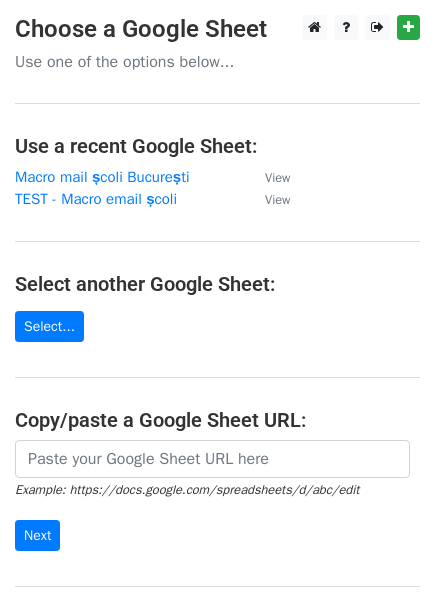 scroll, scrollTop: 0, scrollLeft: 0, axis: both 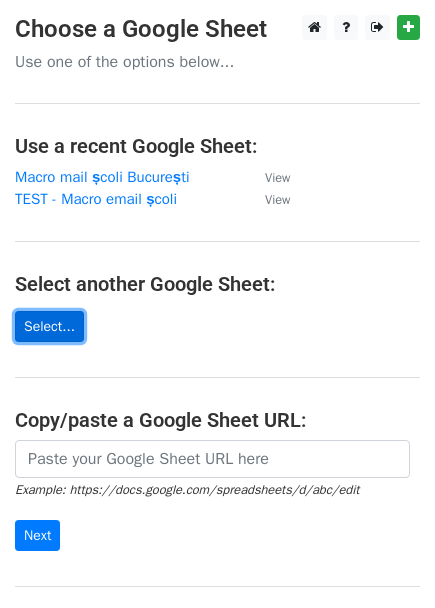 click on "Select..." at bounding box center (49, 326) 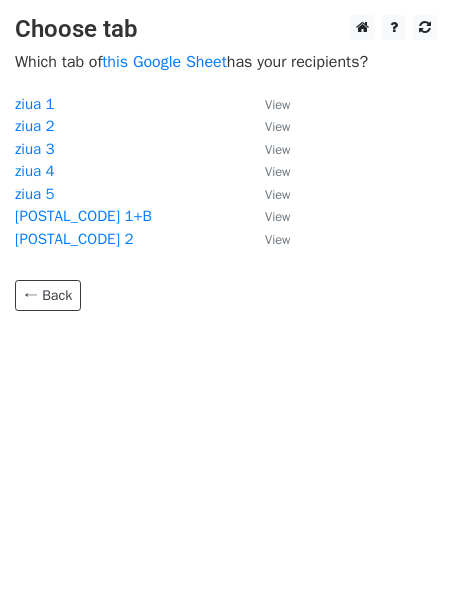 scroll, scrollTop: 0, scrollLeft: 0, axis: both 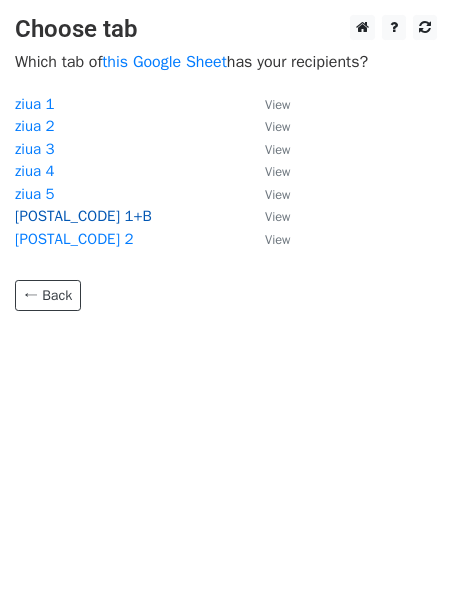 click on "[POSTAL_CODE] 1+B" at bounding box center [83, 216] 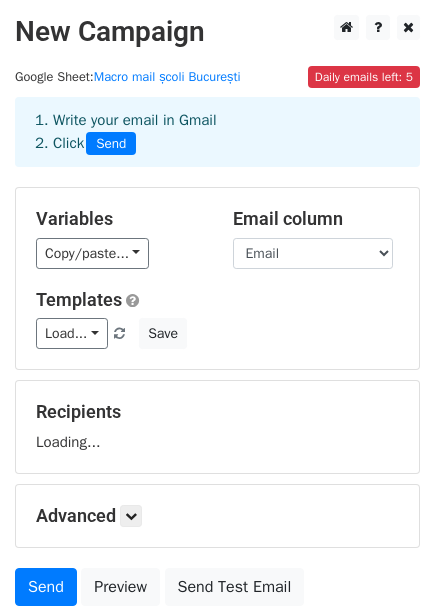 scroll, scrollTop: 0, scrollLeft: 0, axis: both 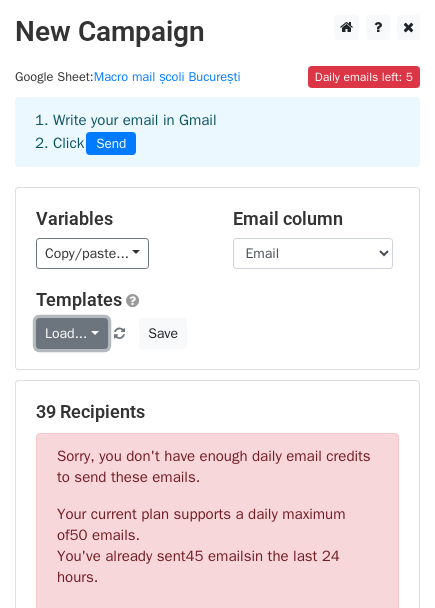 click on "Load..." at bounding box center (72, 333) 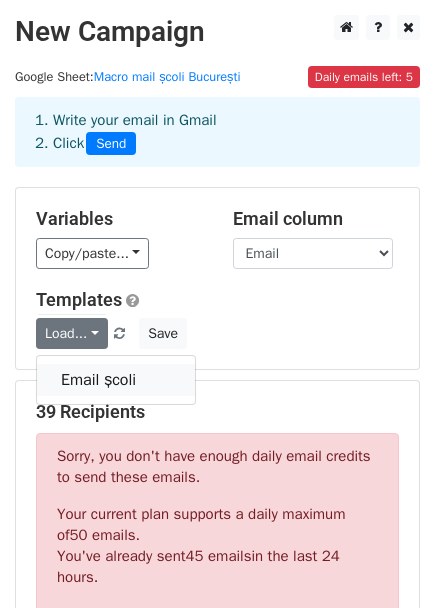 click on "Email școli" at bounding box center (116, 380) 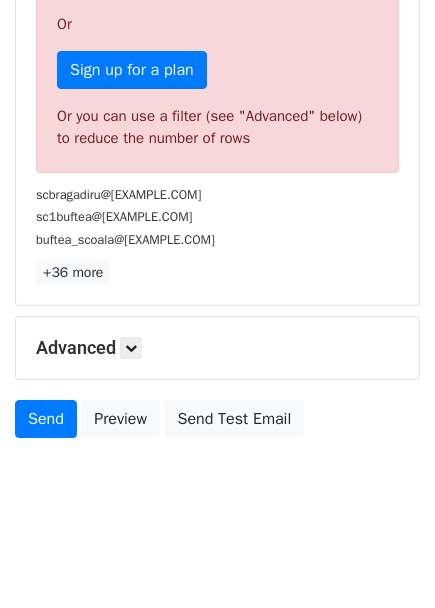 scroll, scrollTop: 683, scrollLeft: 0, axis: vertical 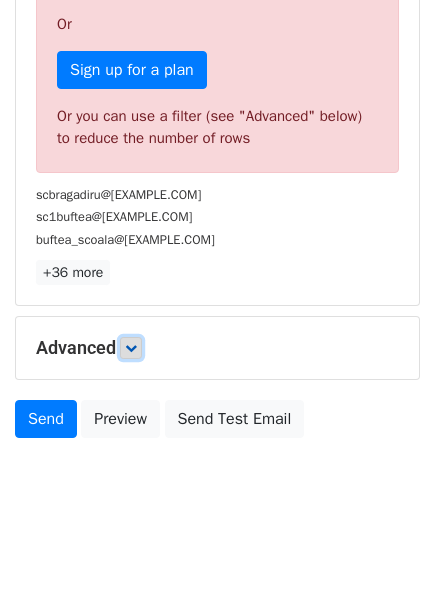 click at bounding box center (131, 348) 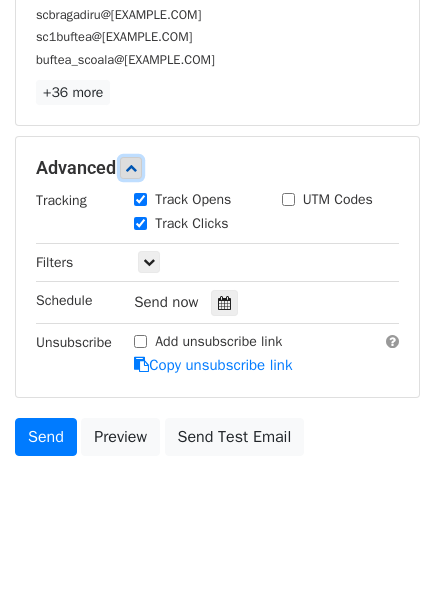 scroll, scrollTop: 880, scrollLeft: 0, axis: vertical 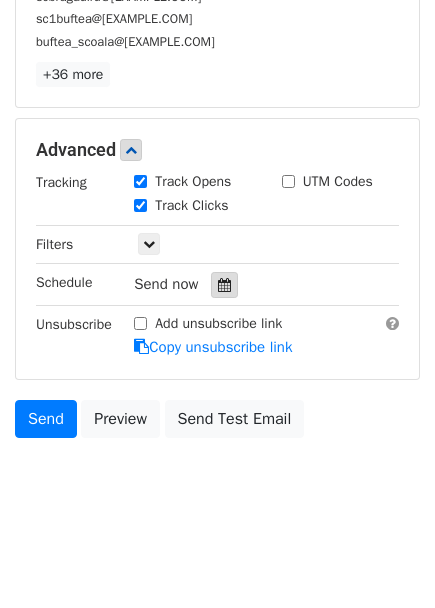 click at bounding box center [224, 285] 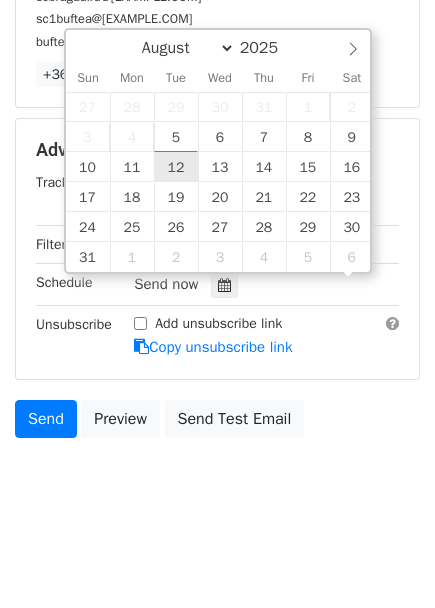scroll, scrollTop: 1, scrollLeft: 0, axis: vertical 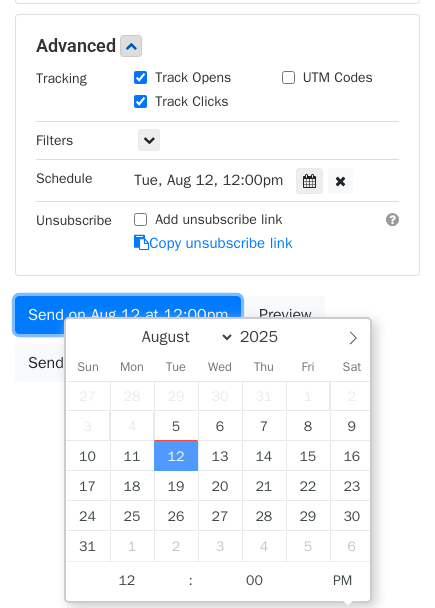 click on "Variables
Copy/paste...
{{Prenume}}
{{Instituție}}
{{Email}}
Email column
Prenume
Instituție
Email
Templates
Load...
Email școli
Save
39 Recipients
scbragadiru@yahoo.com
sc1buftea@yahoo.com
buftea_scoala@yahoo.com
+36 more
39 Recipients
×
scbragadiru@yahoo.com
sc1buftea@yahoo.com
buftea_scoala@yahoo.com
Sc_3_buftea@yahoo.com
dchiajna@yahoo.com
gradinitaika@gmail.com
scoala_generala_nr1_chitila@yahoo.com
scciolpani@gmail.com
scoala1ciorogarla@yahoo.com
scoala_nr1_copaceni@yahoo.com
scoalatamasi@yahoo.com
stniklasprimaryschool@gmail.com
sc1cornetu@yahoo.com
scoaladascalunr1@yahoo.com
grscvintilabratianu@yahoo.com
petrache_poenaru@yahoo.com
scoalagrigoretocilescu@yahoo.com
micul.lordy@gmail.com
colegiul_eminescu@yahoo.com" at bounding box center (217, 14) 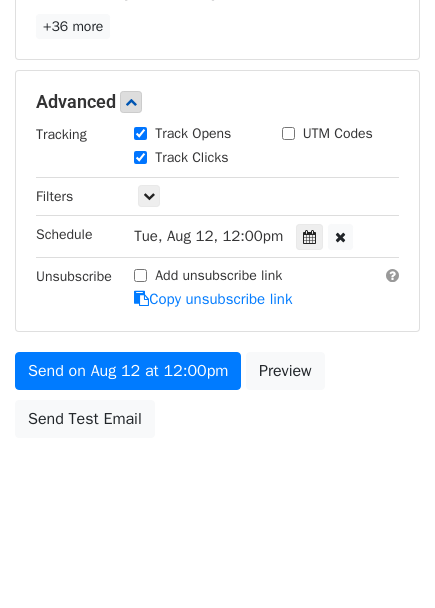 click on "Tue, Aug 12, 12:00pm" at bounding box center (208, 236) 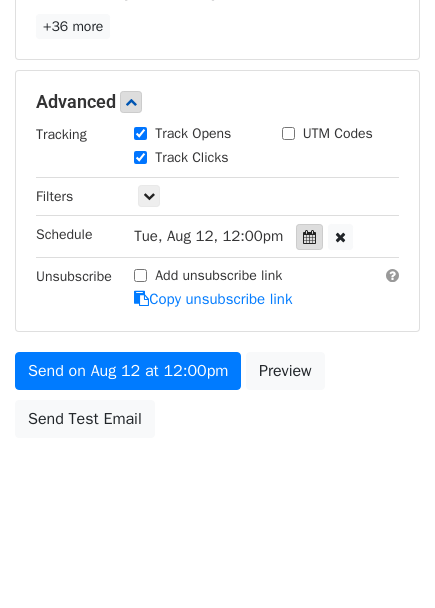 click at bounding box center (309, 237) 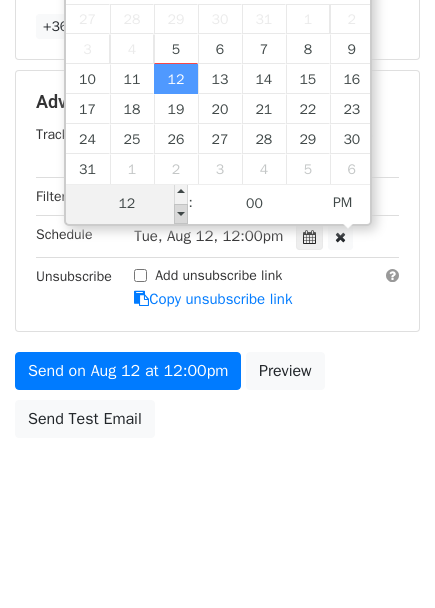 type on "2025-08-12 11:00" 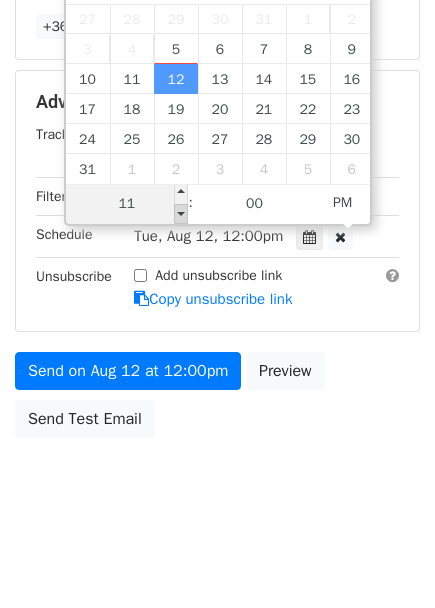 click at bounding box center [181, 214] 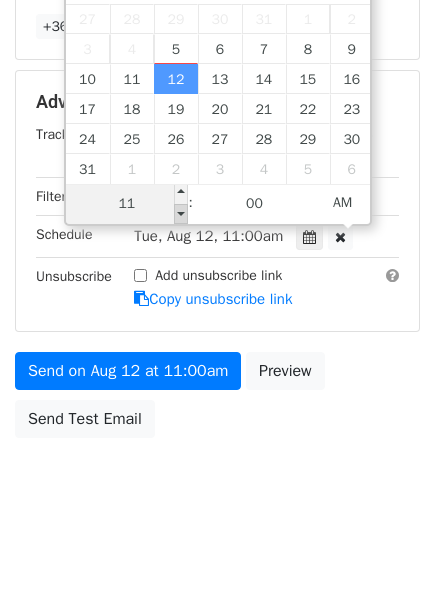 scroll, scrollTop: 414, scrollLeft: 0, axis: vertical 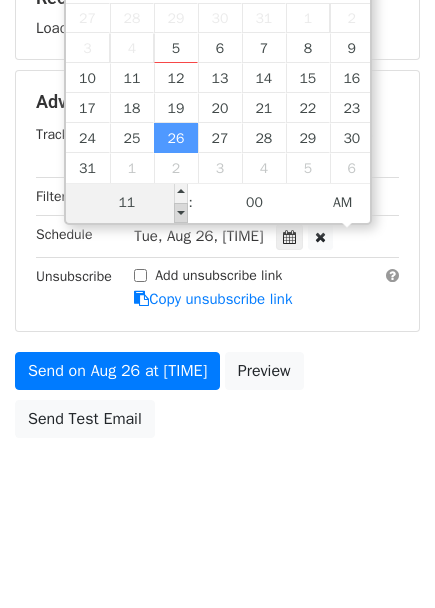 type on "2025-08-26 10:00" 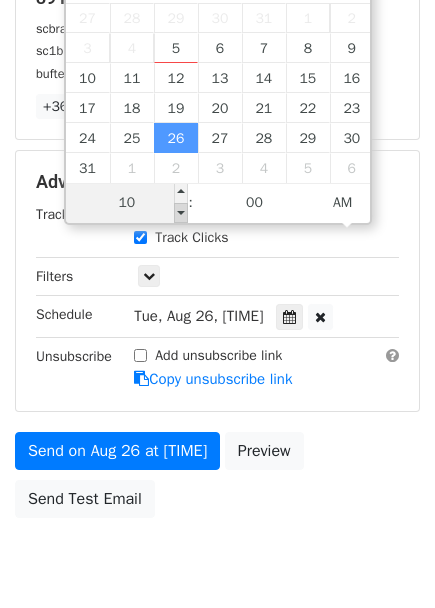 click at bounding box center (181, 213) 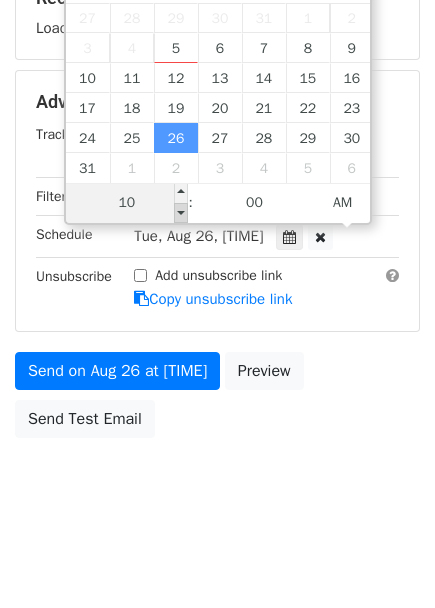 type on "2025-08-26 09:00" 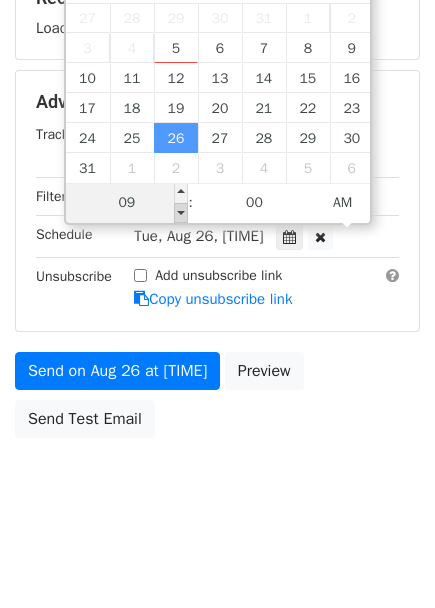 click at bounding box center (181, 213) 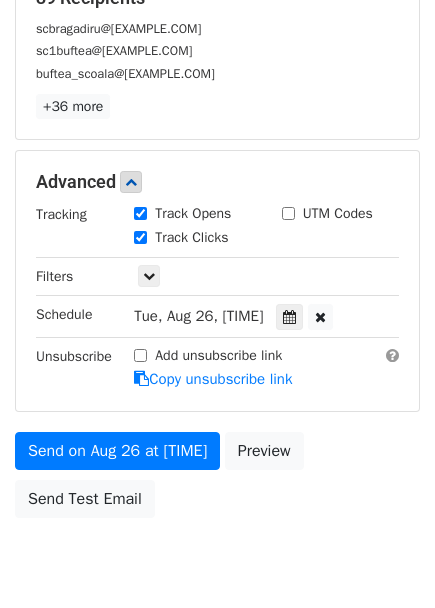click at bounding box center [217, 257] 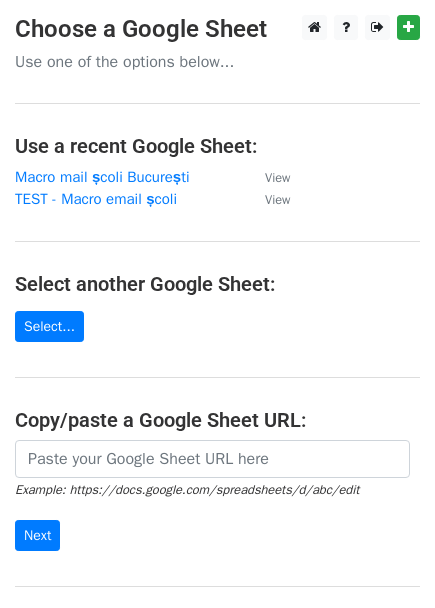 scroll, scrollTop: 0, scrollLeft: 0, axis: both 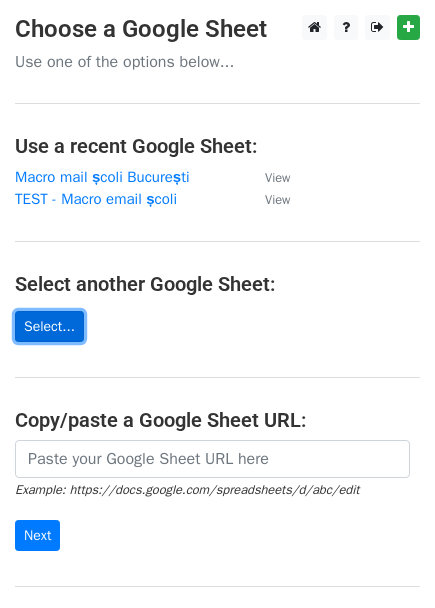 click on "Select..." at bounding box center (49, 326) 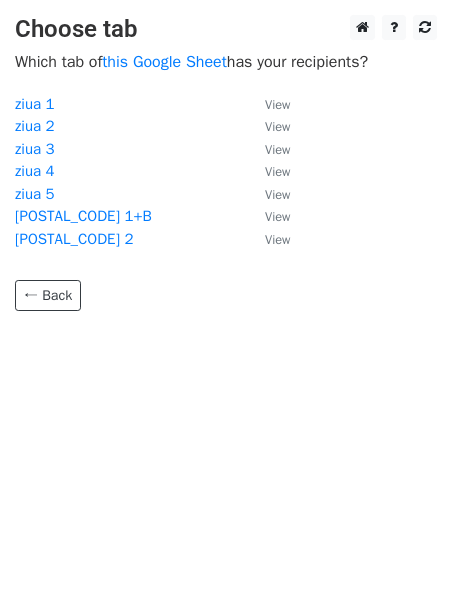 scroll, scrollTop: 0, scrollLeft: 0, axis: both 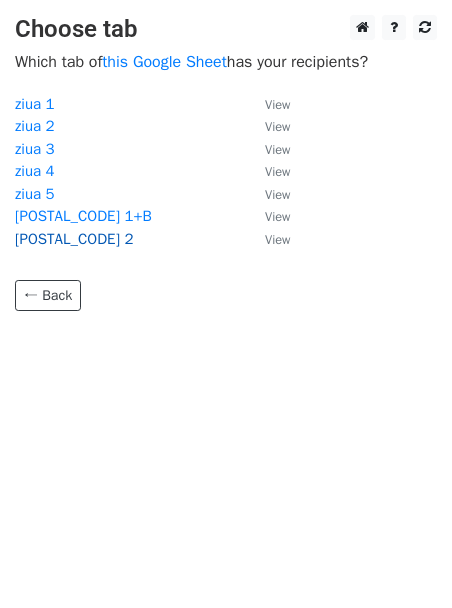 click on "[POSTAL_CODE] 2" at bounding box center [74, 239] 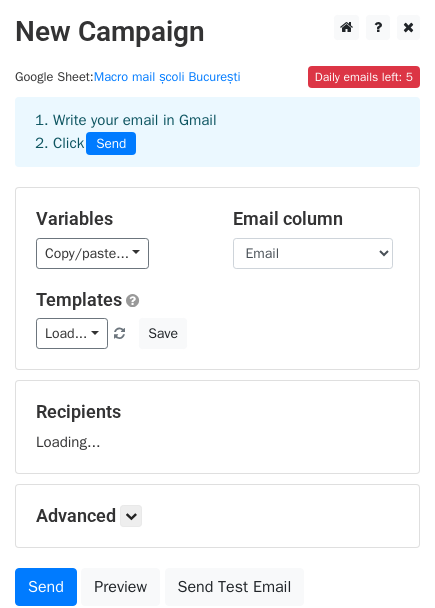 scroll, scrollTop: 0, scrollLeft: 0, axis: both 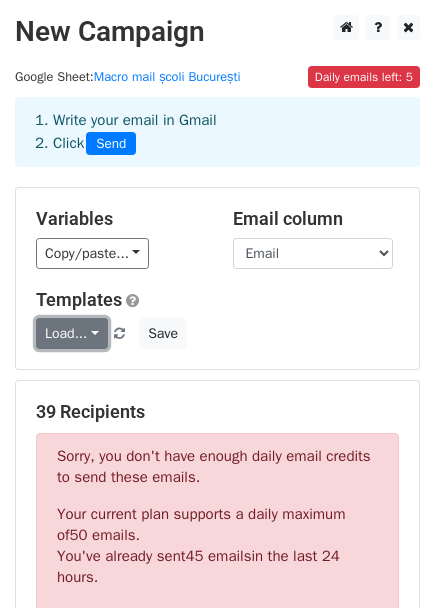 click on "Load..." at bounding box center [72, 333] 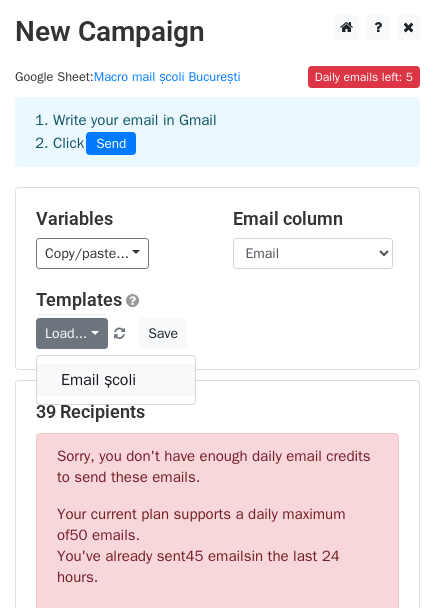 click on "Email școli" at bounding box center (116, 380) 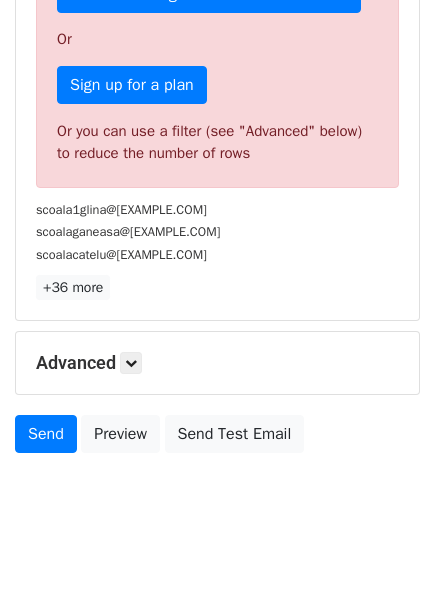 scroll, scrollTop: 683, scrollLeft: 0, axis: vertical 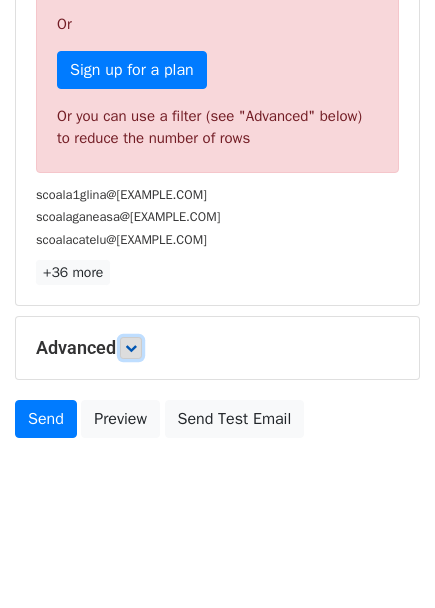 click at bounding box center (131, 348) 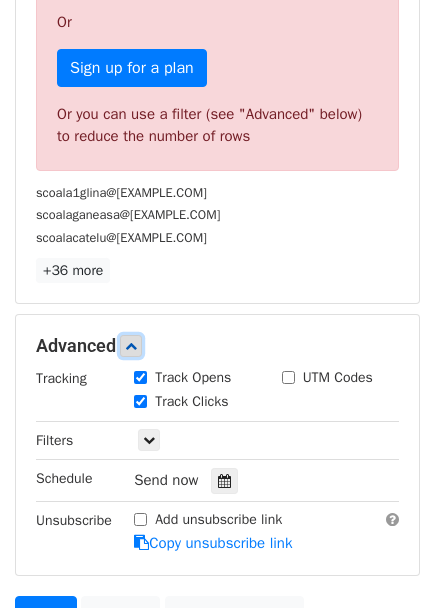 click at bounding box center (131, 346) 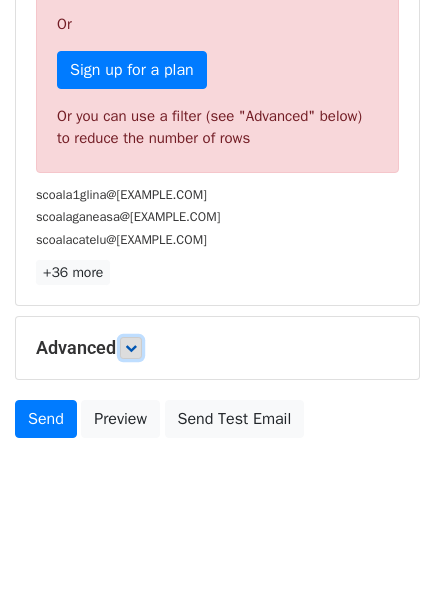 click at bounding box center [131, 348] 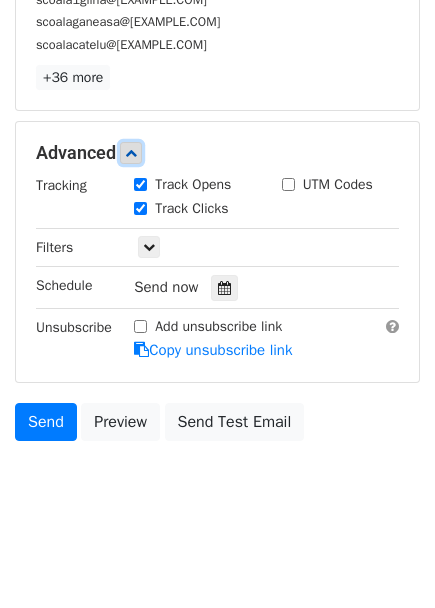 scroll, scrollTop: 880, scrollLeft: 0, axis: vertical 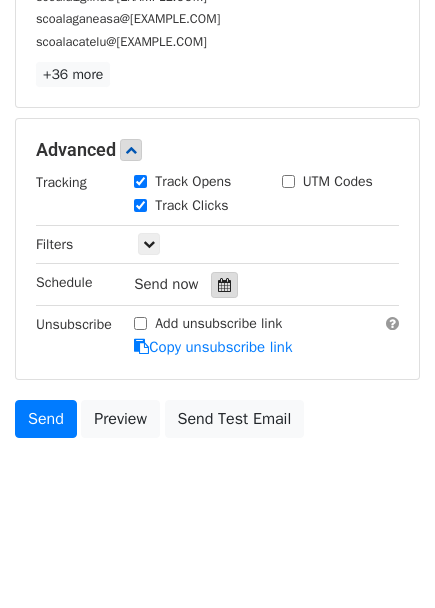 click at bounding box center [224, 285] 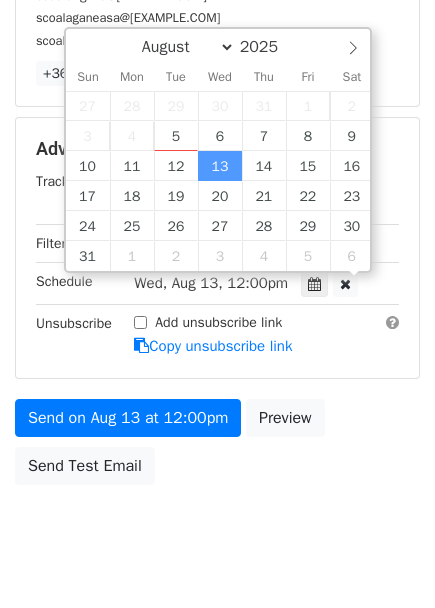 scroll, scrollTop: 1, scrollLeft: 0, axis: vertical 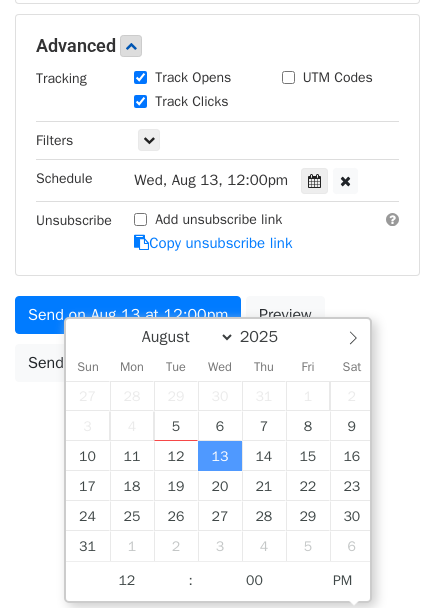 click on "[FIRST] [INSTITUTION] [EMAIL]" at bounding box center (217, 14) 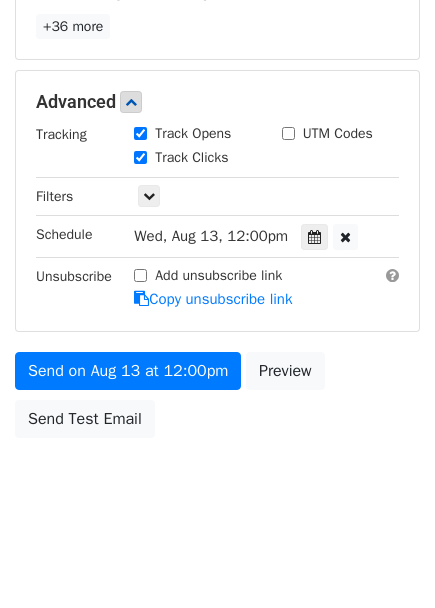 click on "Wed, Aug 13, 12:00pm" at bounding box center (211, 236) 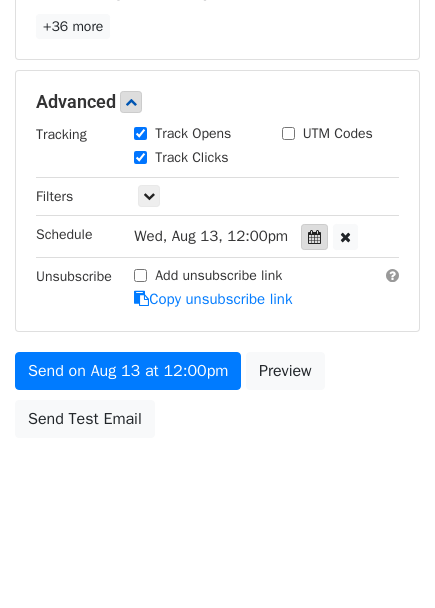 click at bounding box center [314, 237] 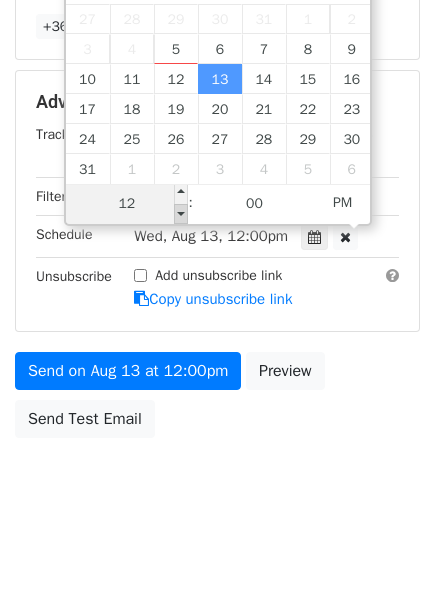 type on "[DATE] [TIME]" 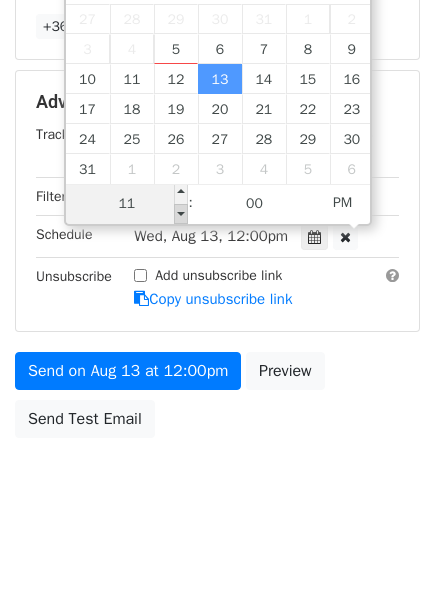 click at bounding box center (181, 214) 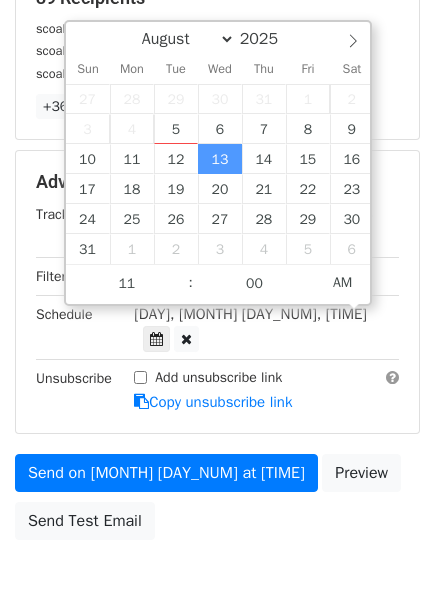 scroll, scrollTop: 494, scrollLeft: 0, axis: vertical 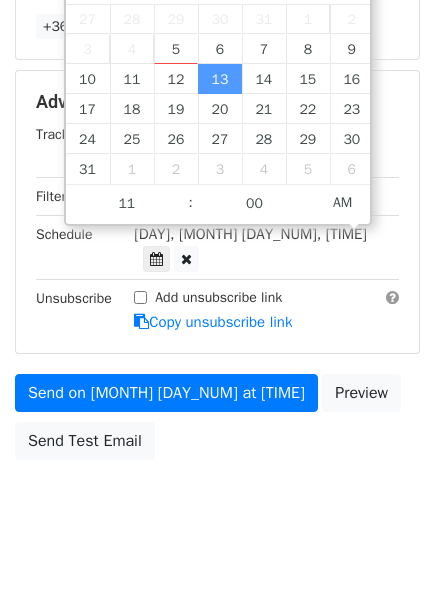 click on "Add unsubscribe link" at bounding box center (218, 297) 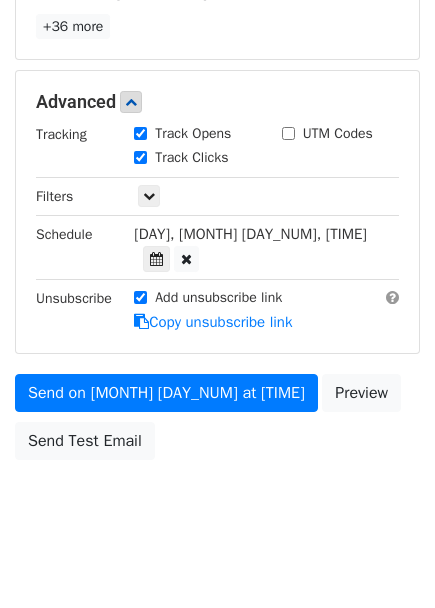 click on "Add unsubscribe link" at bounding box center [218, 297] 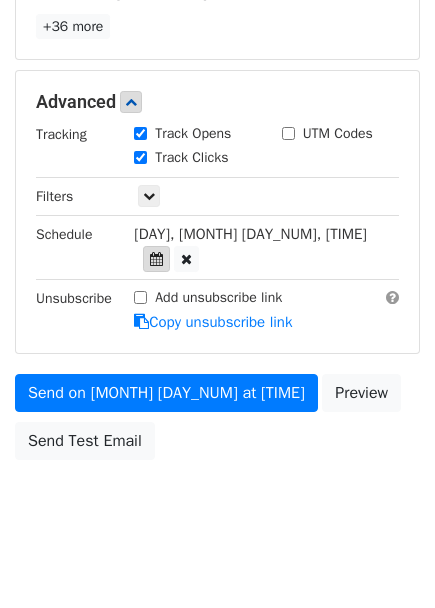 click at bounding box center (156, 259) 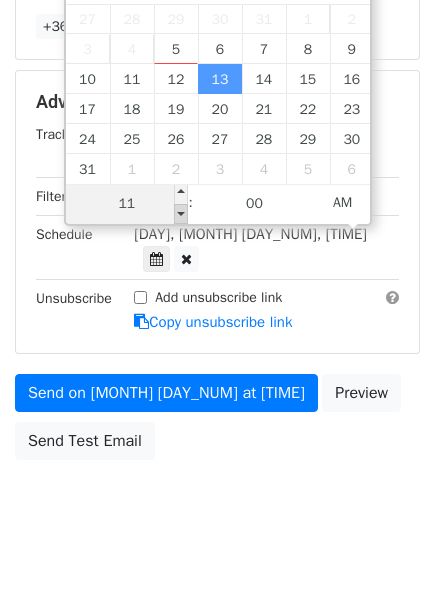 type on "[DATE] [TIME]" 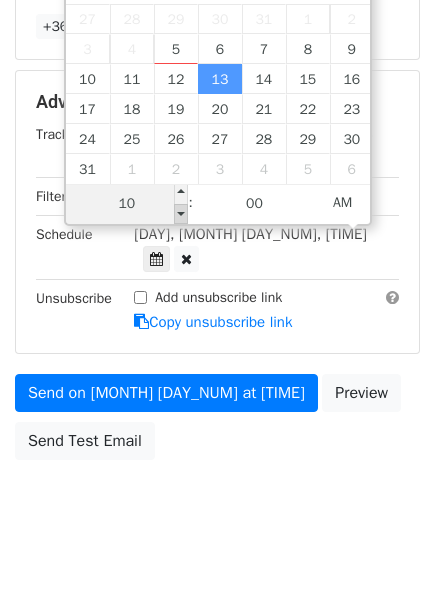 click at bounding box center (181, 214) 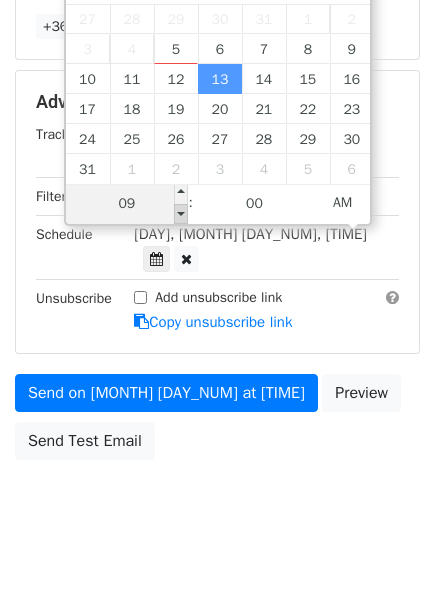 click on "August September October November December 2025
Sun Mon Tue Wed Thu Fri Sat
27 28 29 30 31 1 2 3 4 5 6 7 8 9 10 11 12 13 14 15 16 17 18 19 20 21 22 23 24 25 26 27 28 29 30 31 1 2 3 4 5 6 09 : 00 AM" at bounding box center [218, 83] 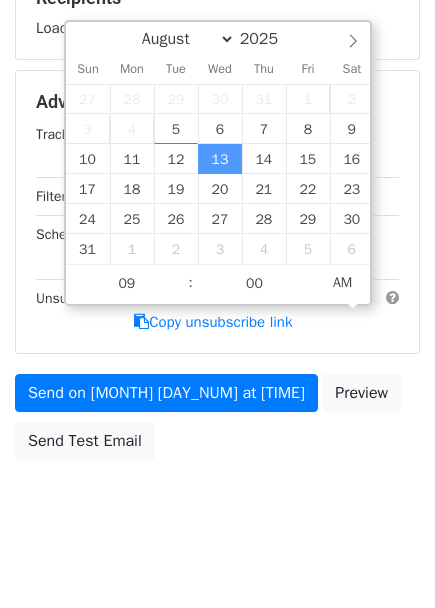 scroll, scrollTop: 494, scrollLeft: 0, axis: vertical 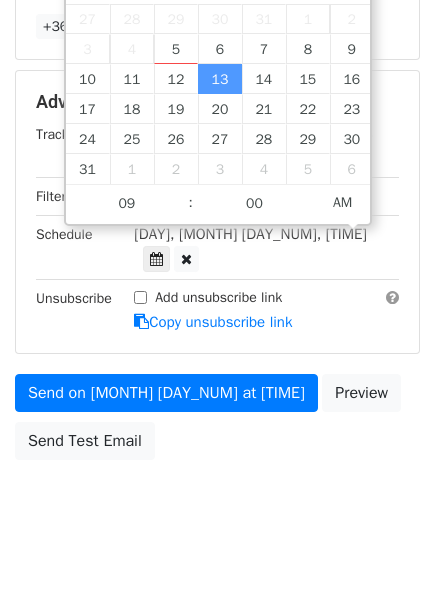 click on "[DATE] [TIME]" at bounding box center [217, 212] 